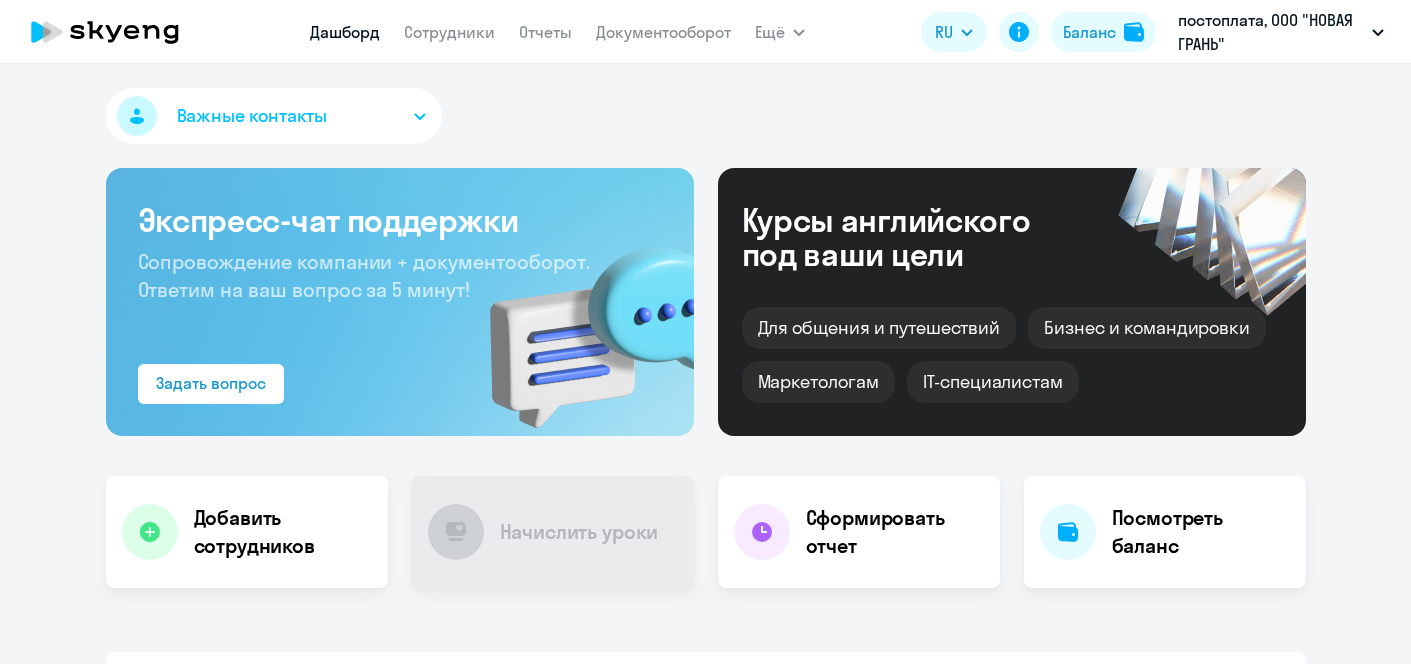 select on "30" 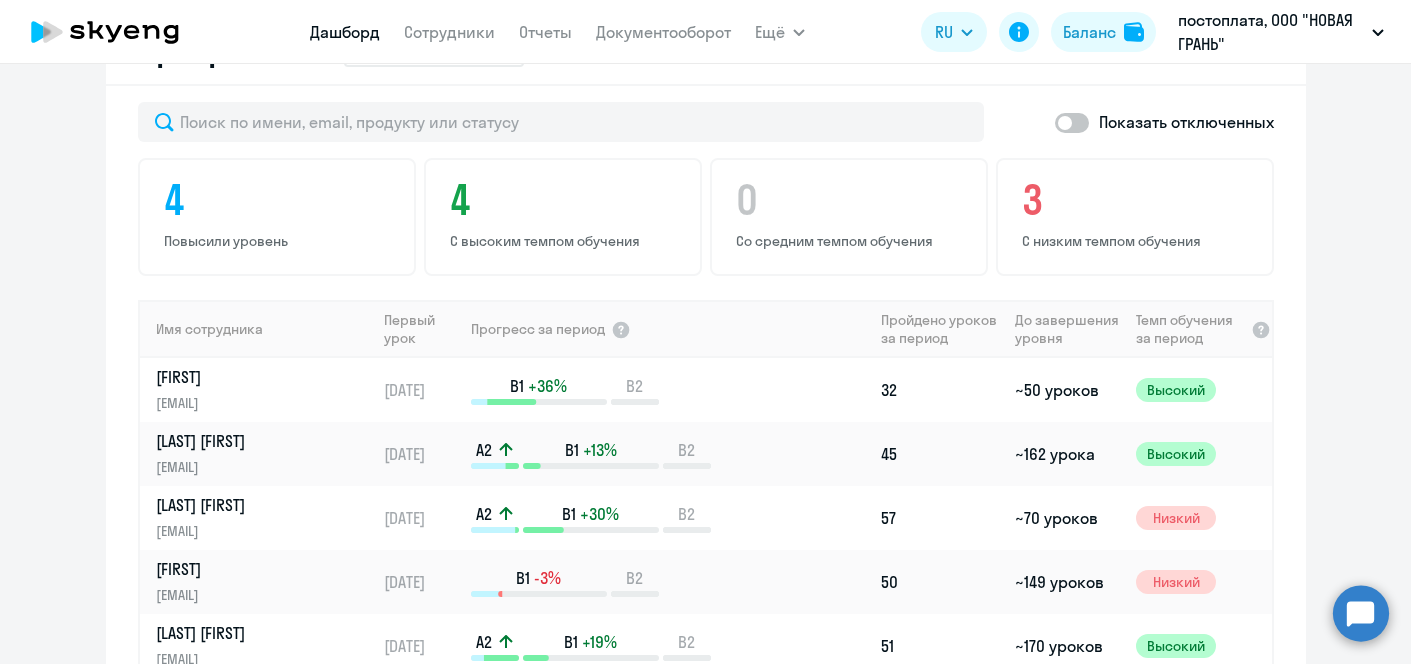 scroll, scrollTop: 1447, scrollLeft: 0, axis: vertical 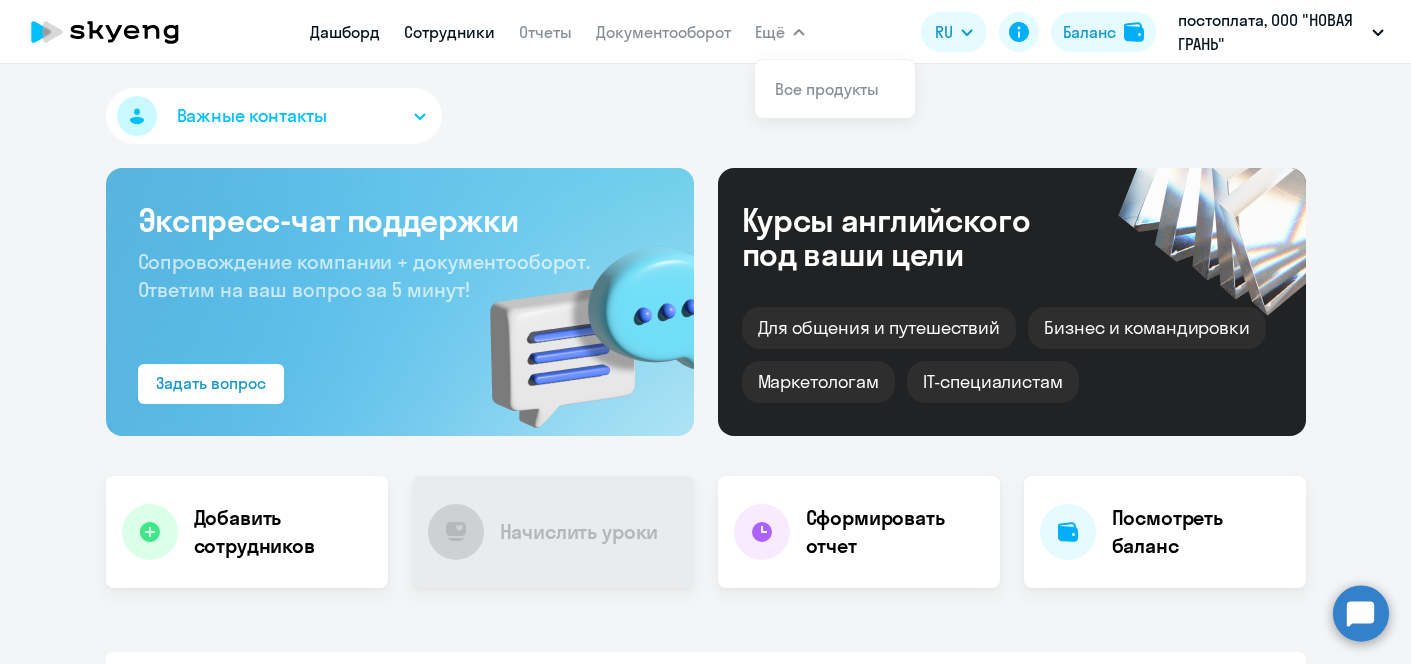 click on "Сотрудники" at bounding box center (449, 32) 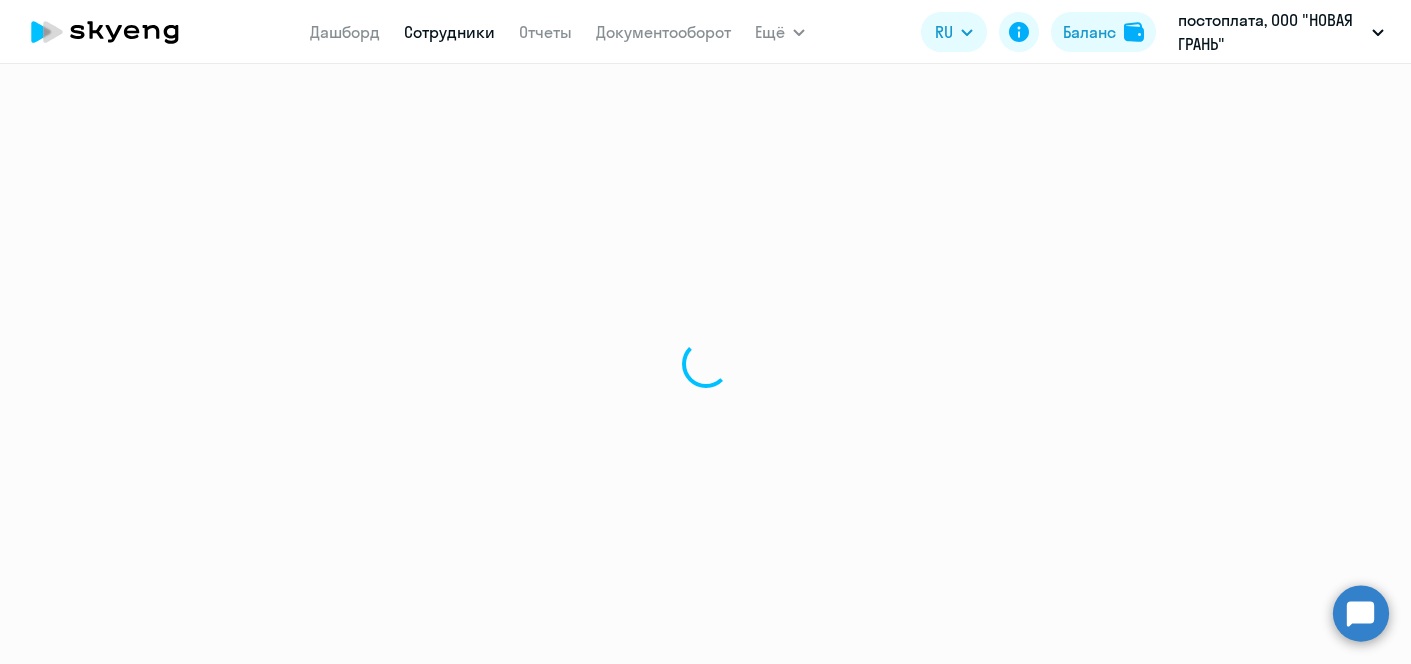 select on "30" 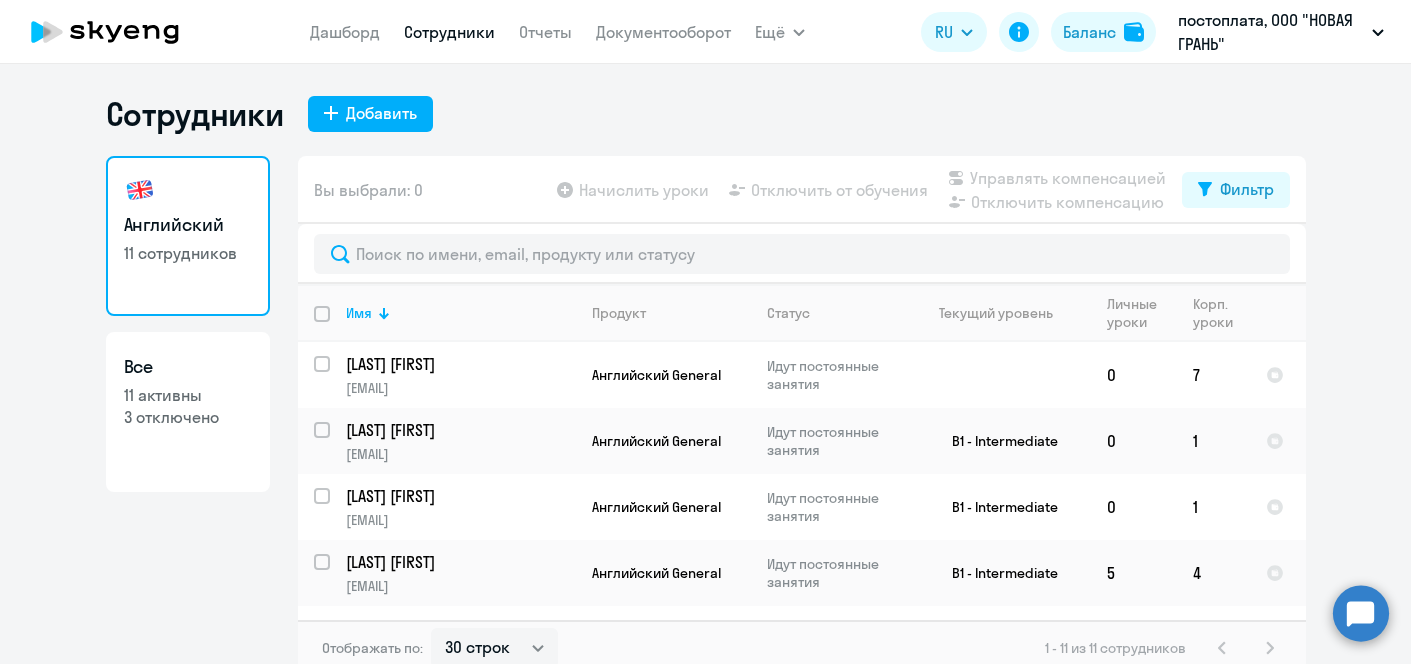 scroll, scrollTop: 12, scrollLeft: 0, axis: vertical 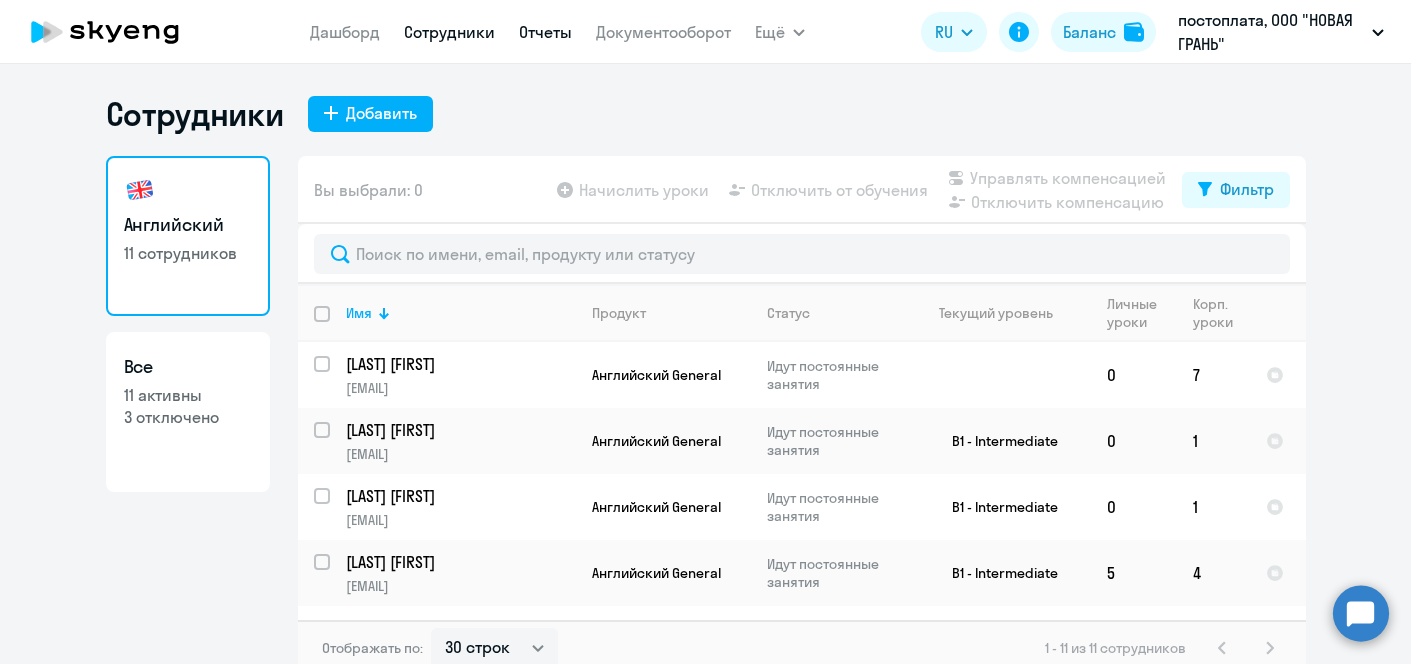 click on "Отчеты" at bounding box center [545, 32] 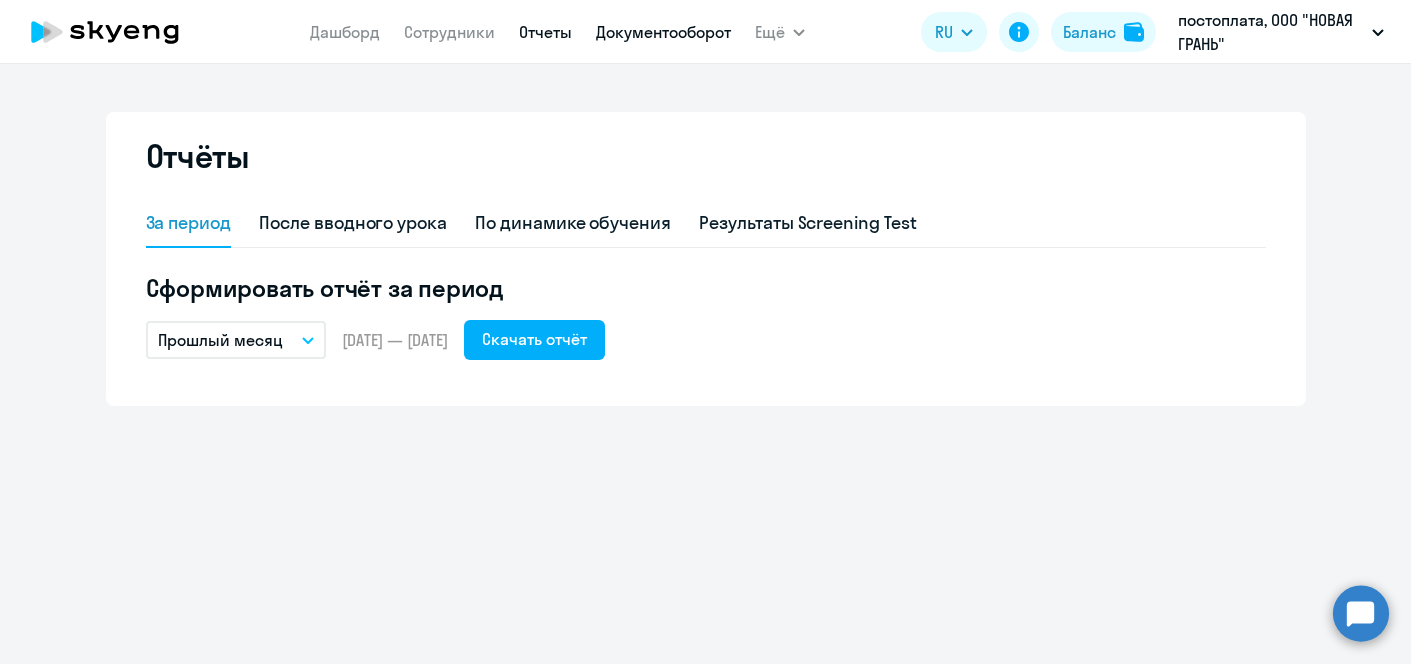 click on "Документооборот" at bounding box center (663, 32) 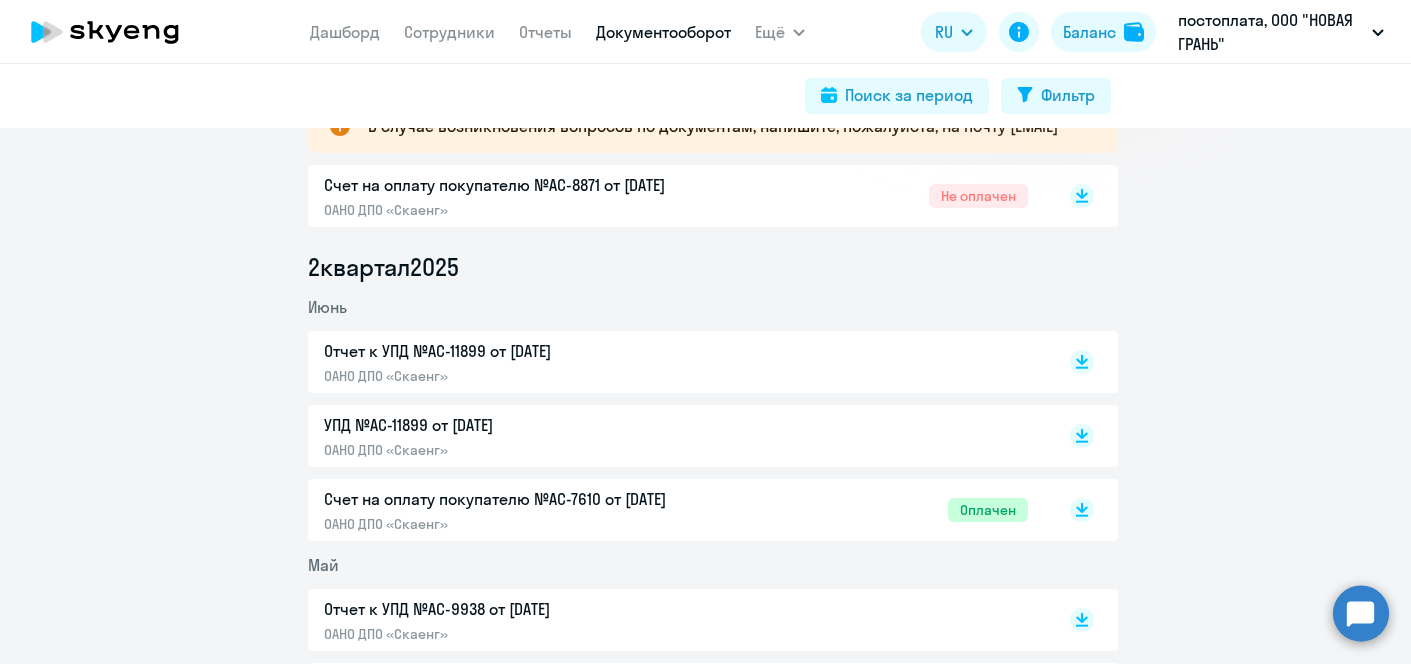 scroll, scrollTop: 423, scrollLeft: 0, axis: vertical 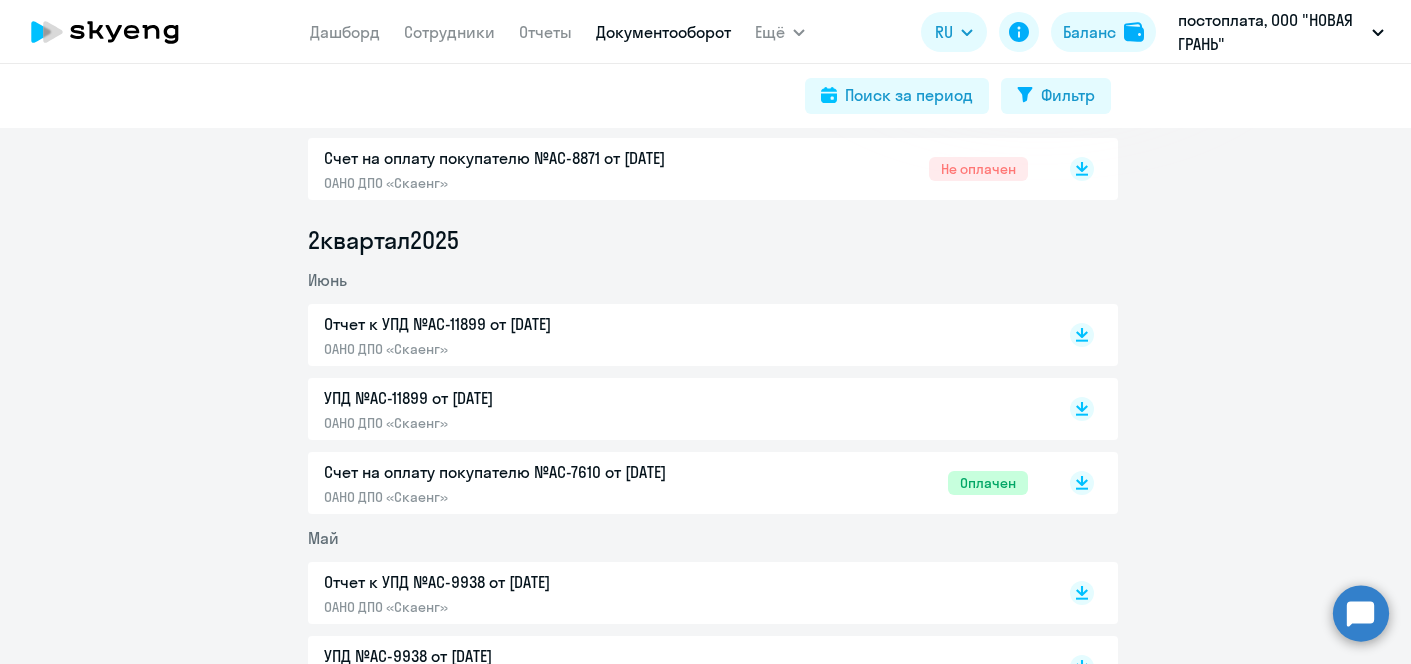 click on "Счет на оплату покупателю №AC-8871 от [DATE]" 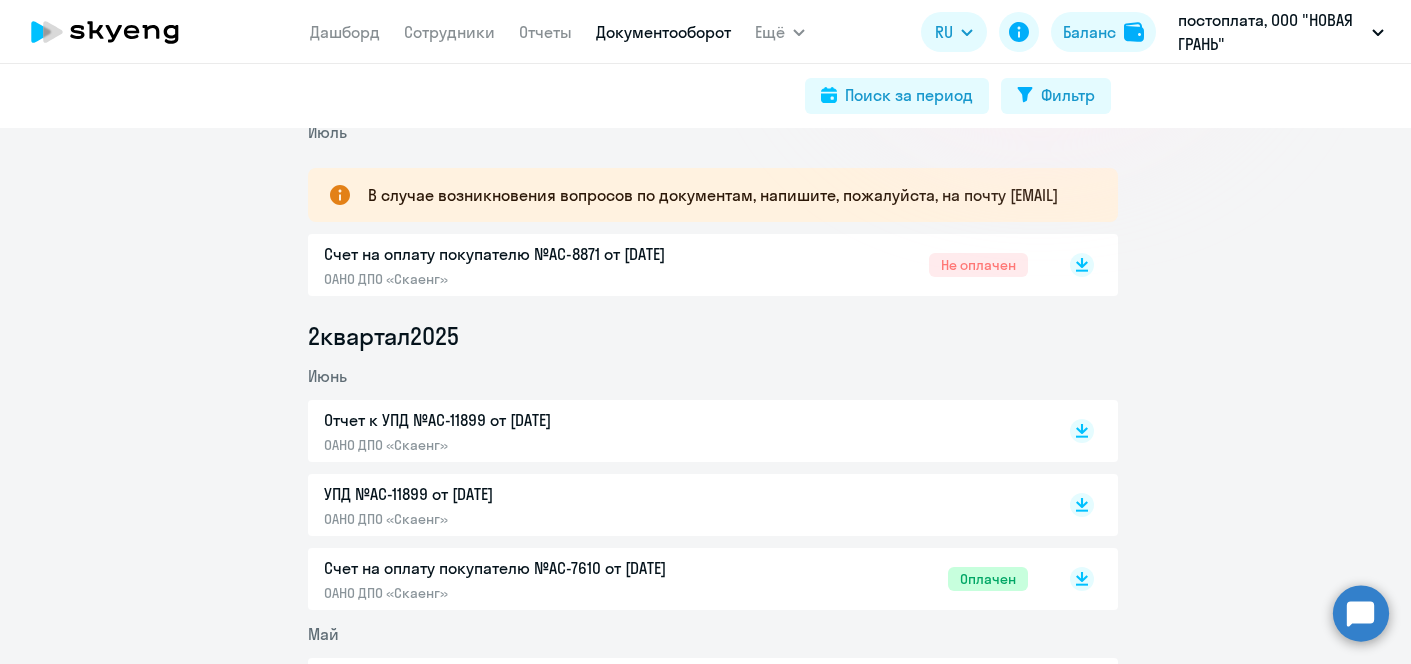 scroll, scrollTop: 0, scrollLeft: 0, axis: both 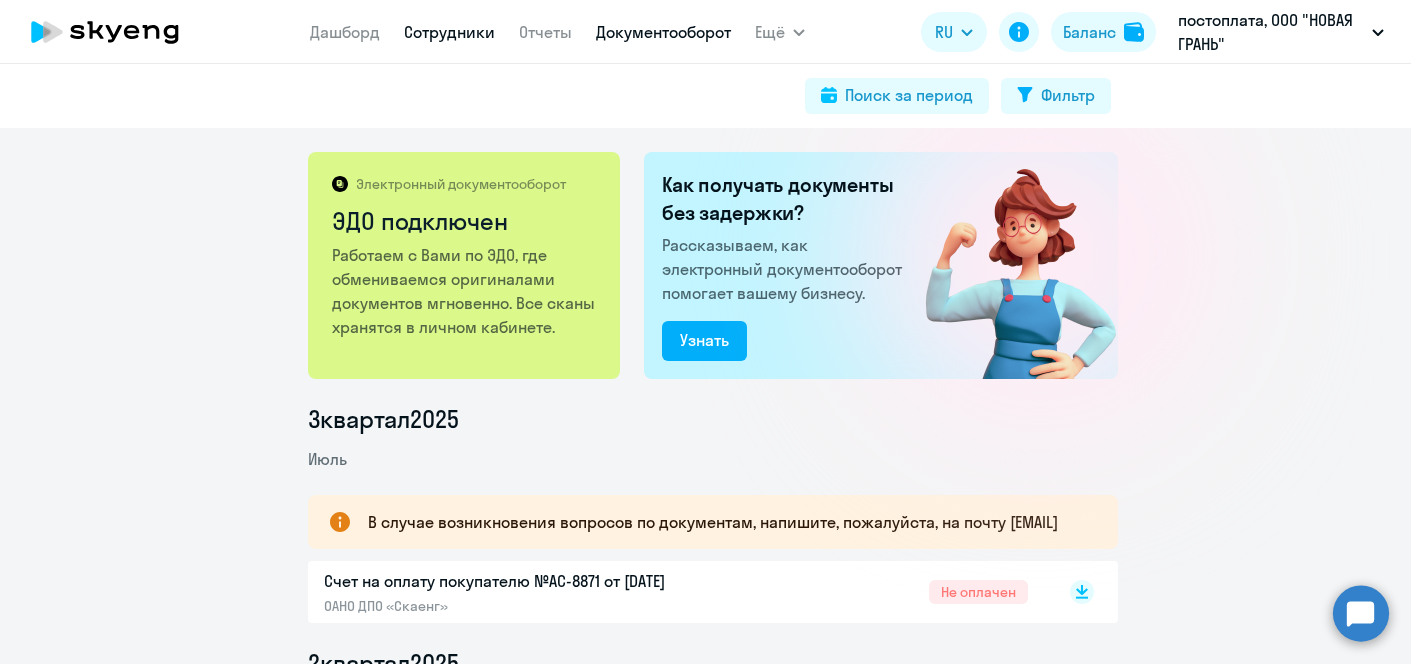 click on "Сотрудники" at bounding box center [449, 32] 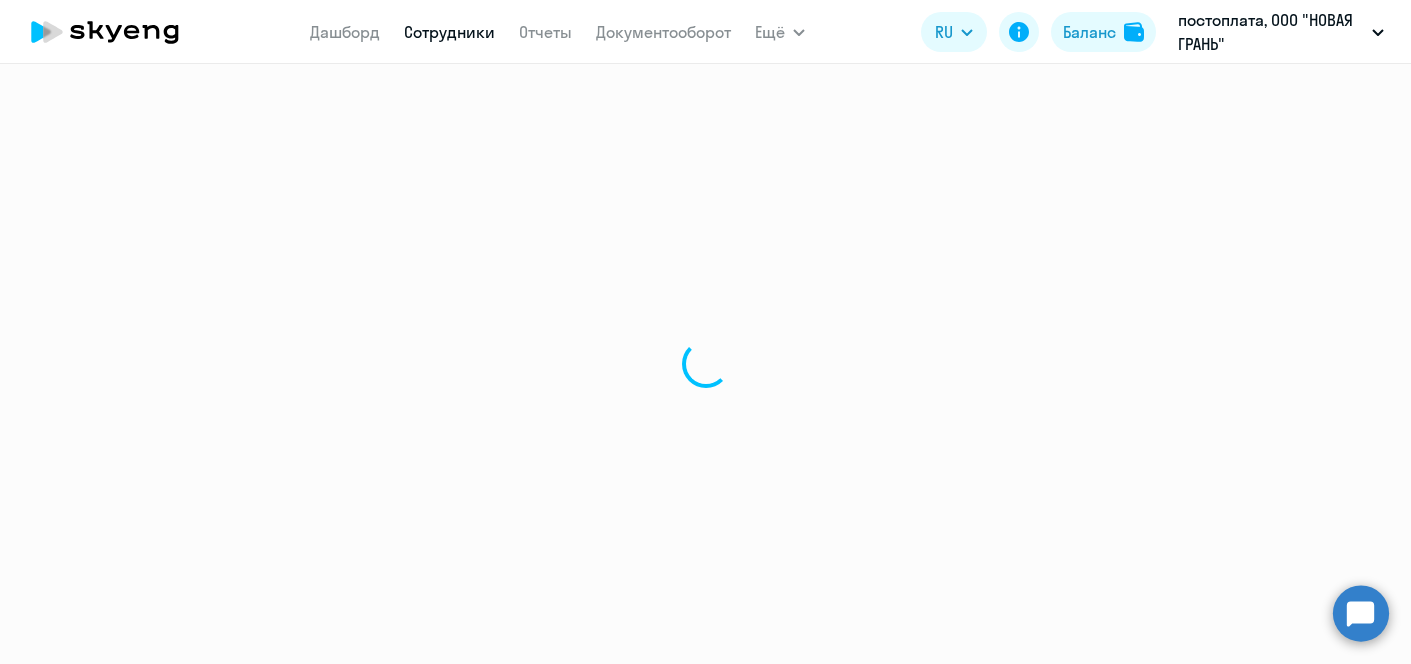 select on "30" 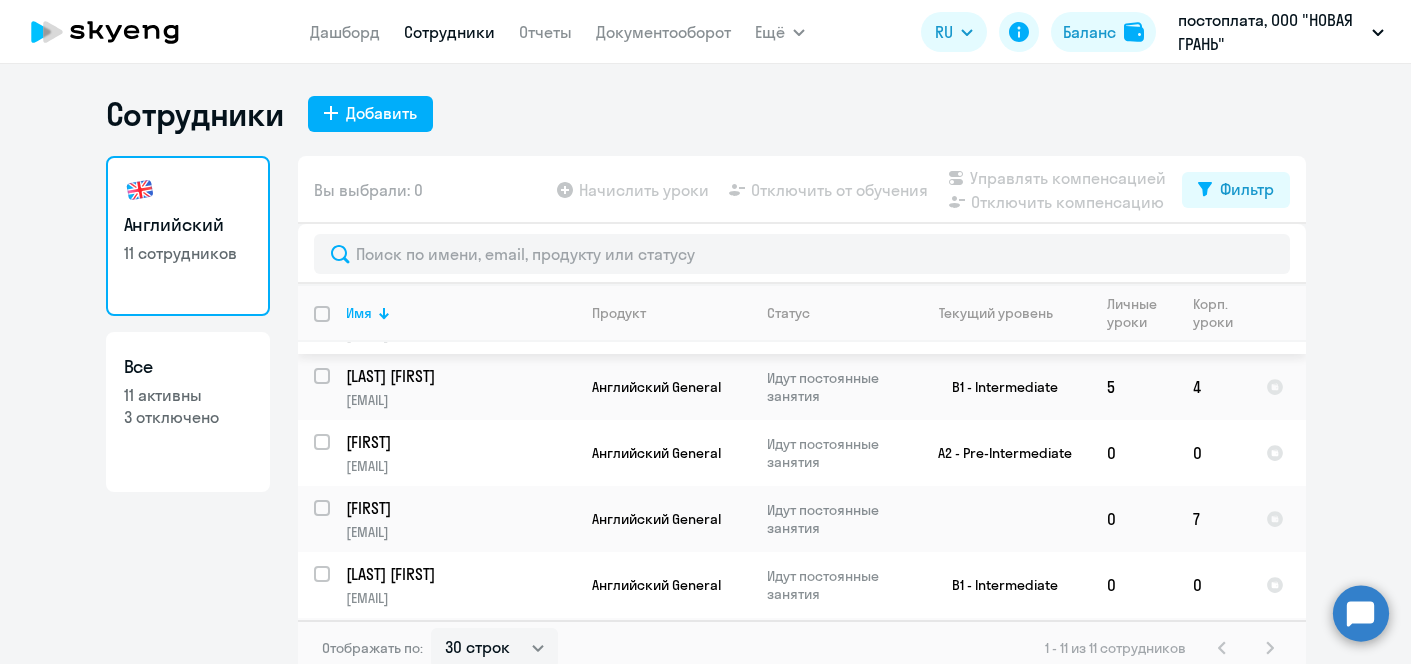 scroll, scrollTop: 187, scrollLeft: 0, axis: vertical 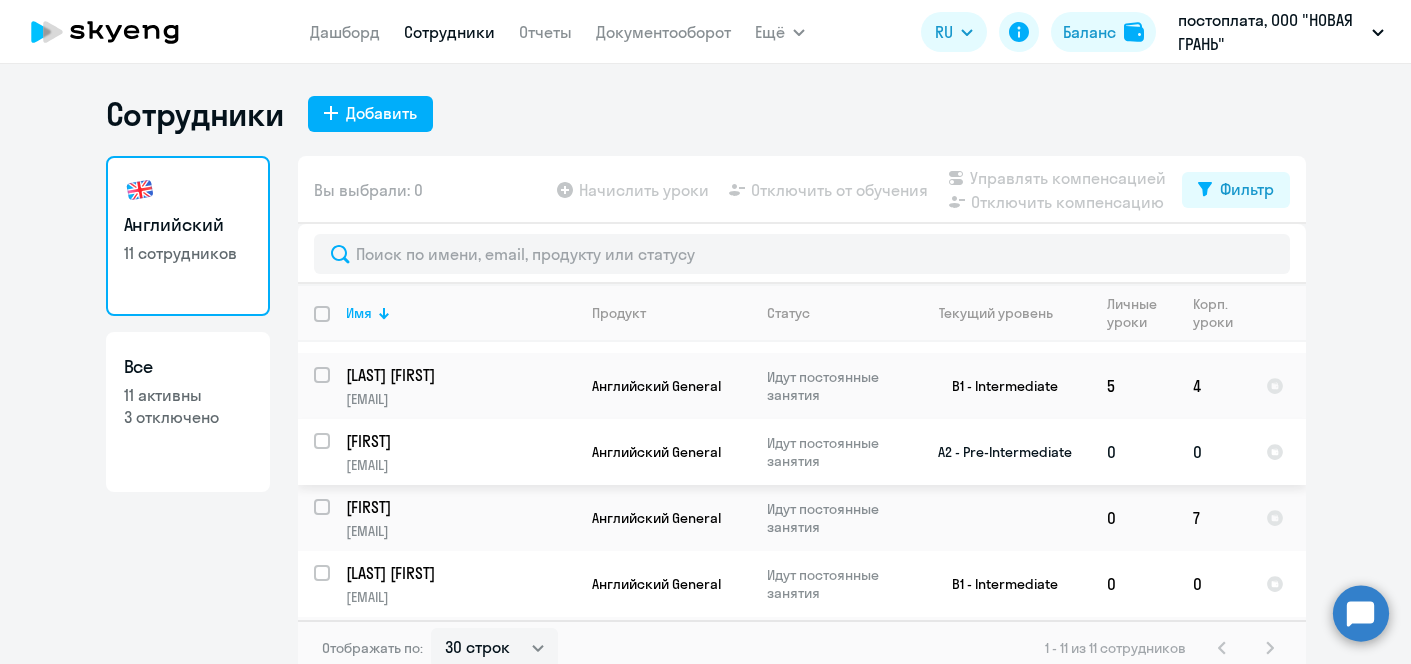 click on "0" 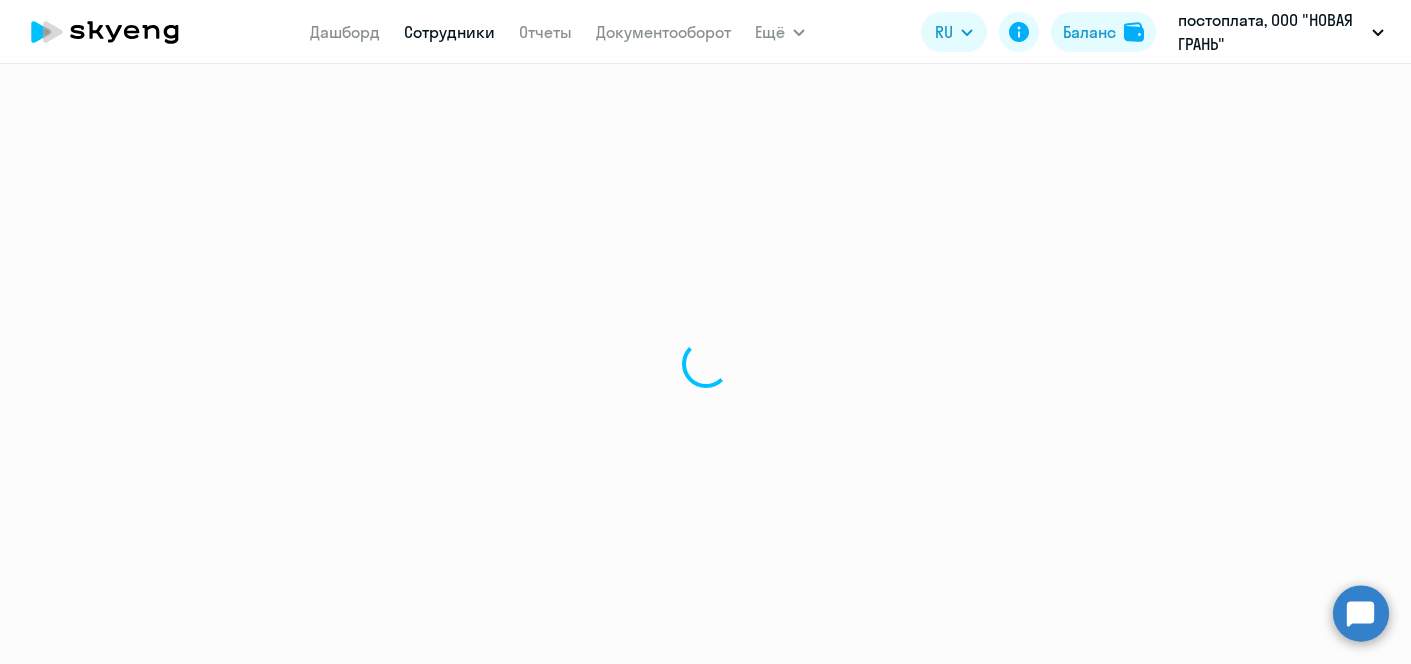 select on "english" 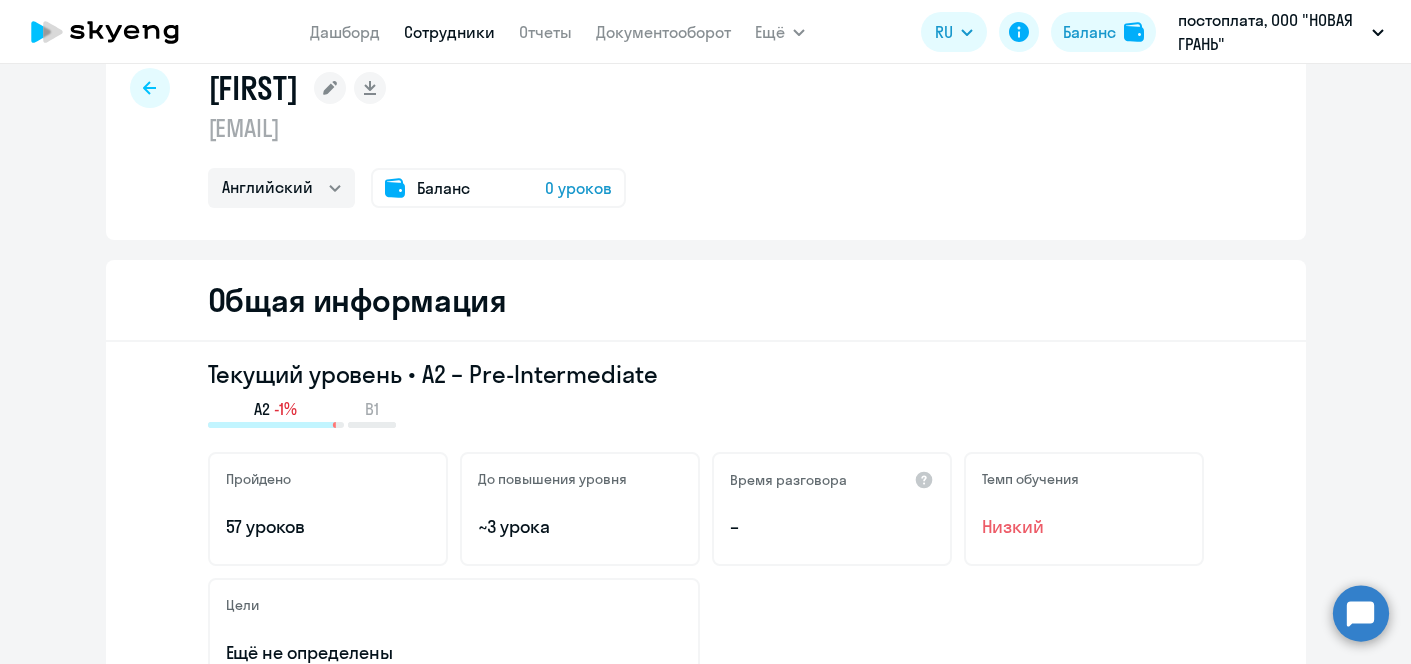 scroll, scrollTop: 0, scrollLeft: 0, axis: both 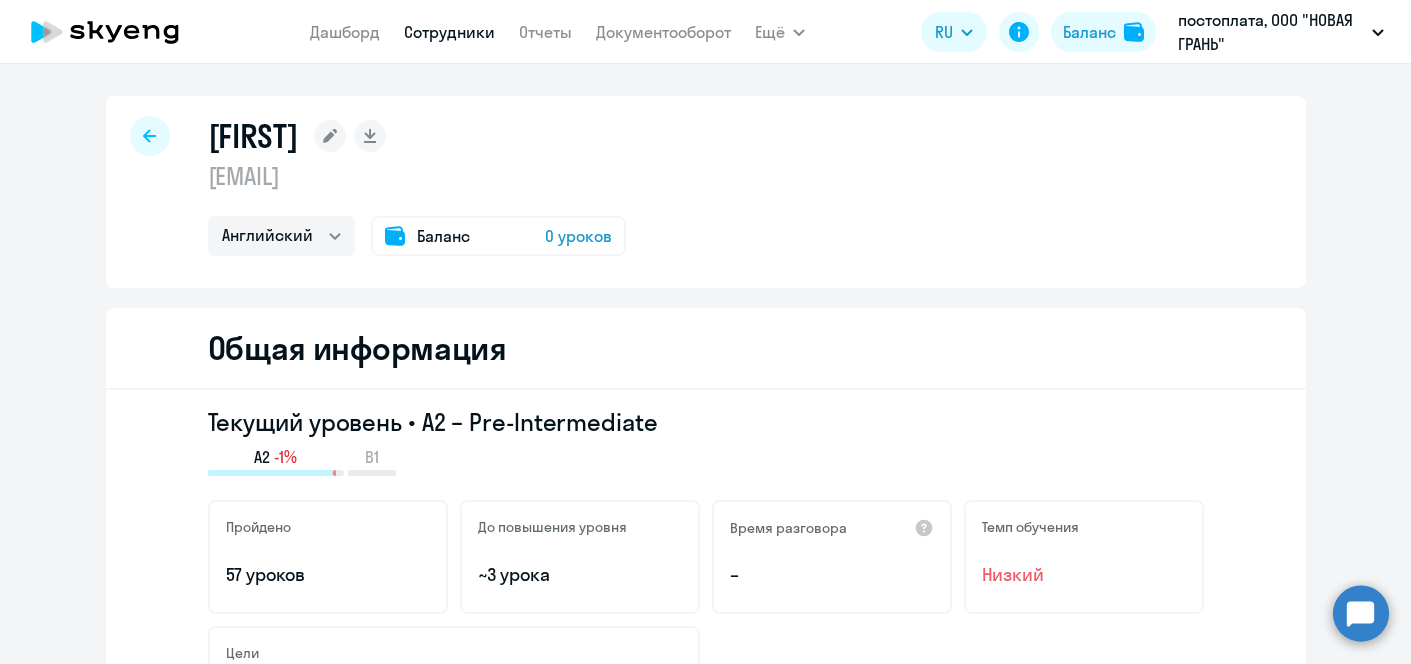 click on "0 уроков" 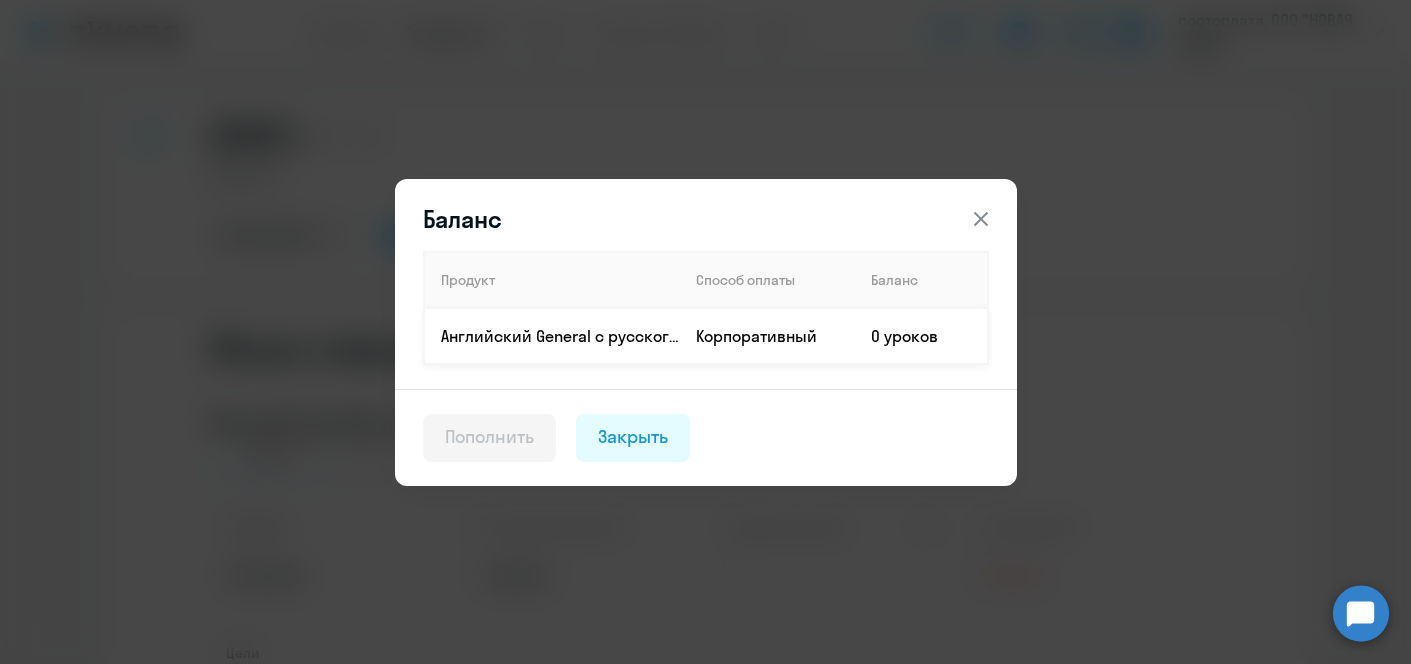 click on "Корпоративный" at bounding box center [767, 336] 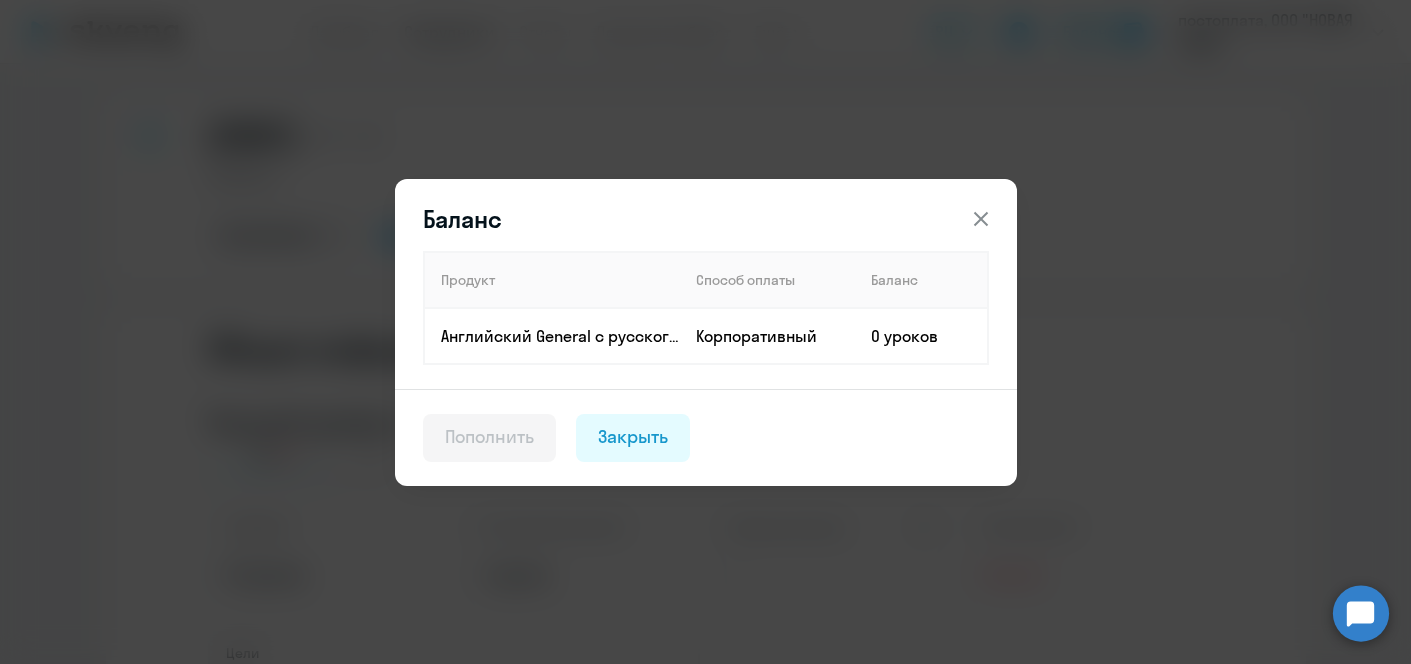 click on "Пополнить" at bounding box center (490, 437) 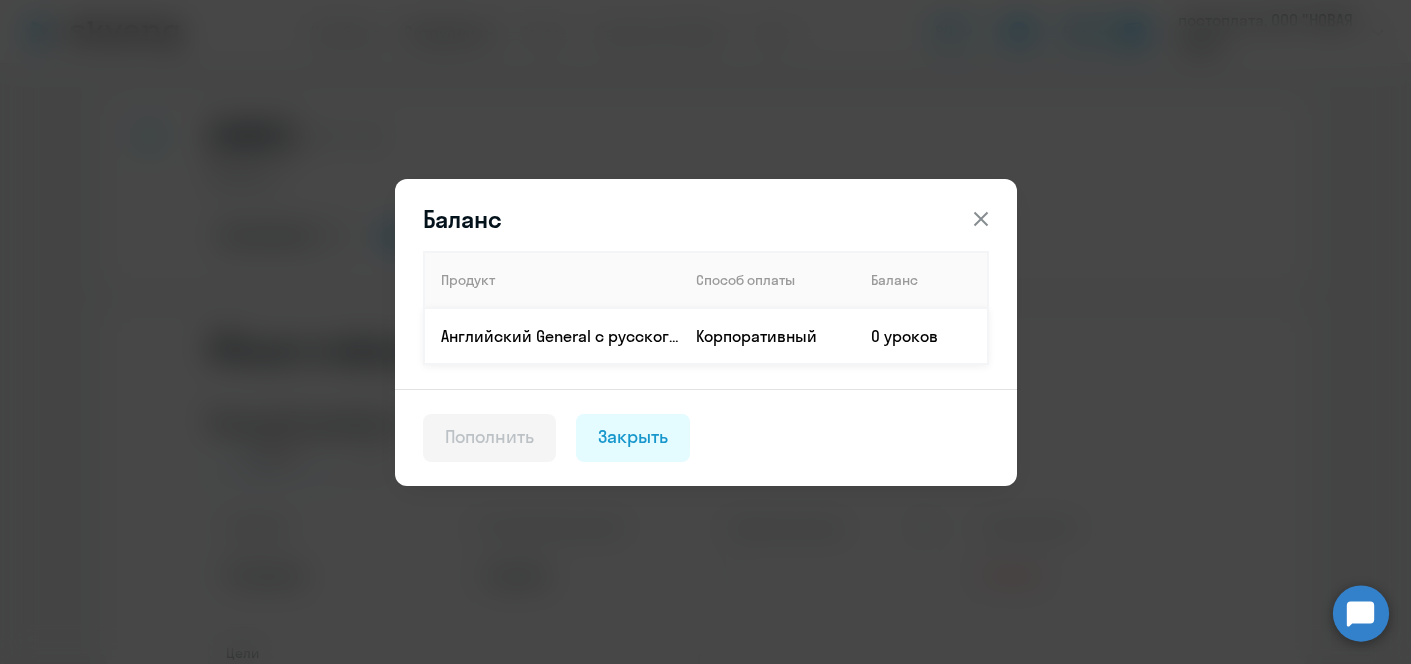 click on "Английский General с русскоговорящим преподавателем" at bounding box center (560, 336) 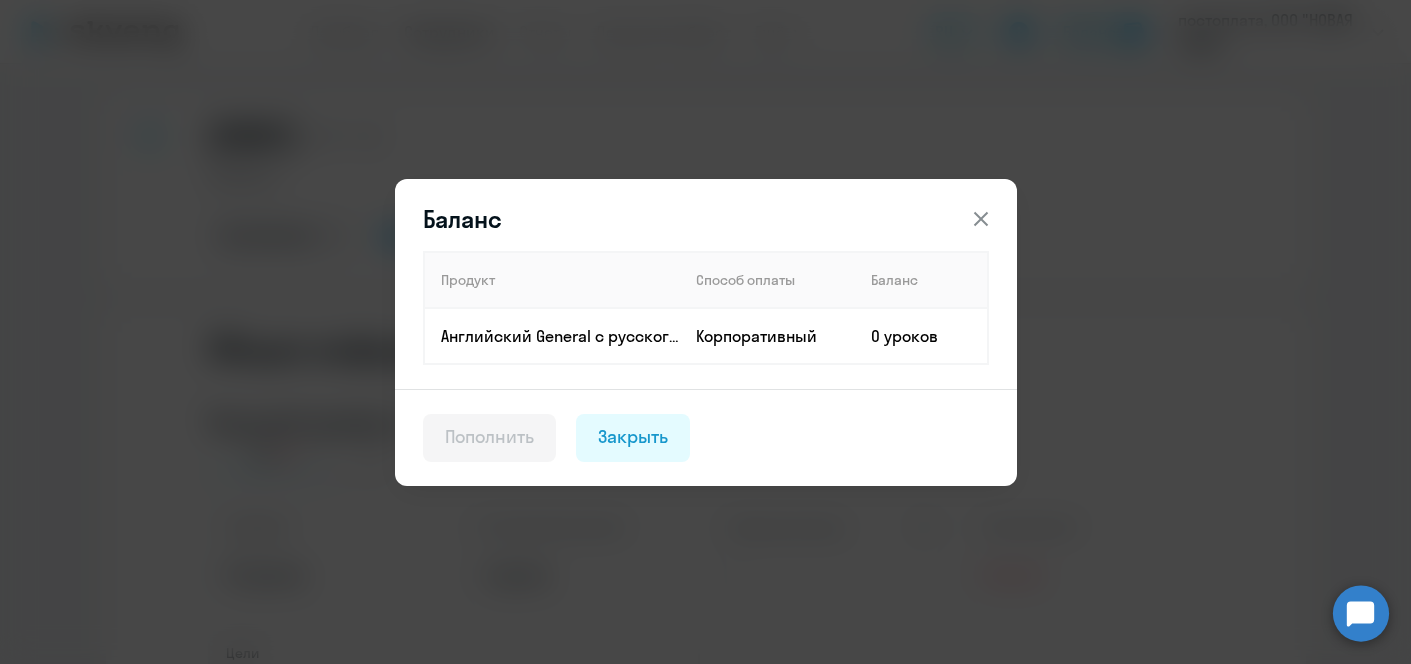click on "0 уроков" at bounding box center [921, 336] 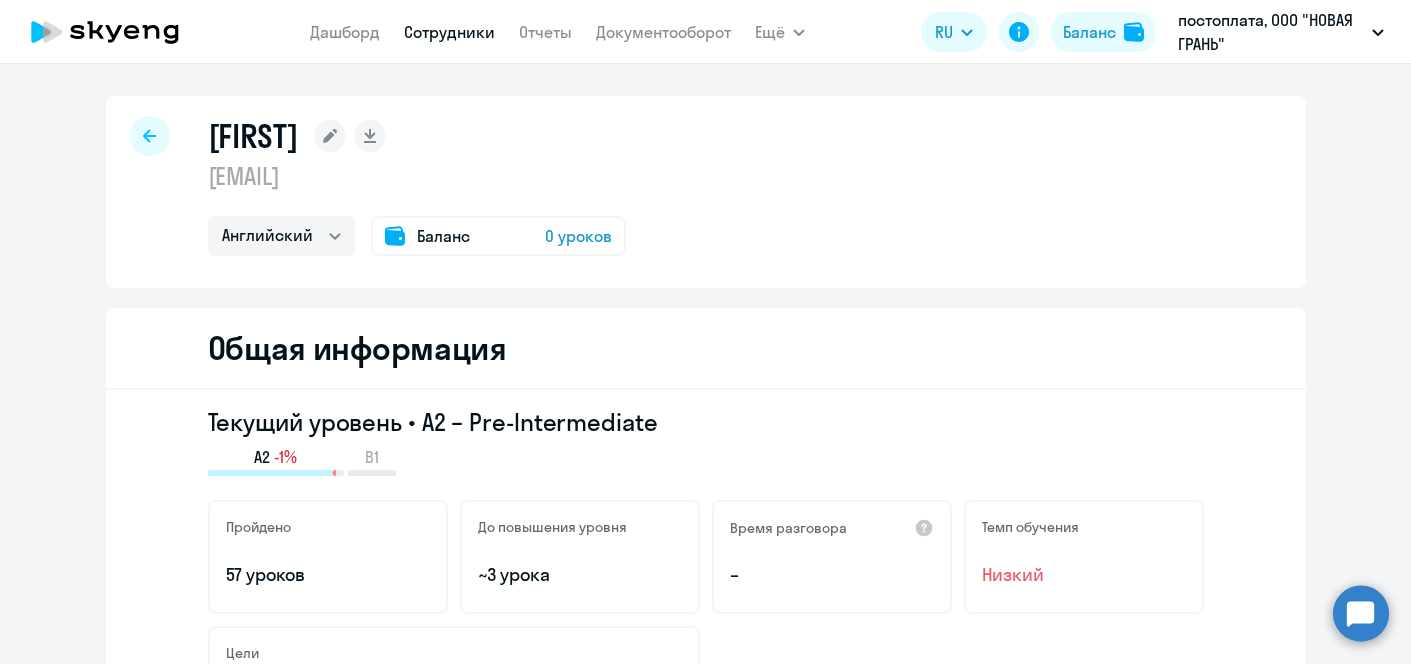 click 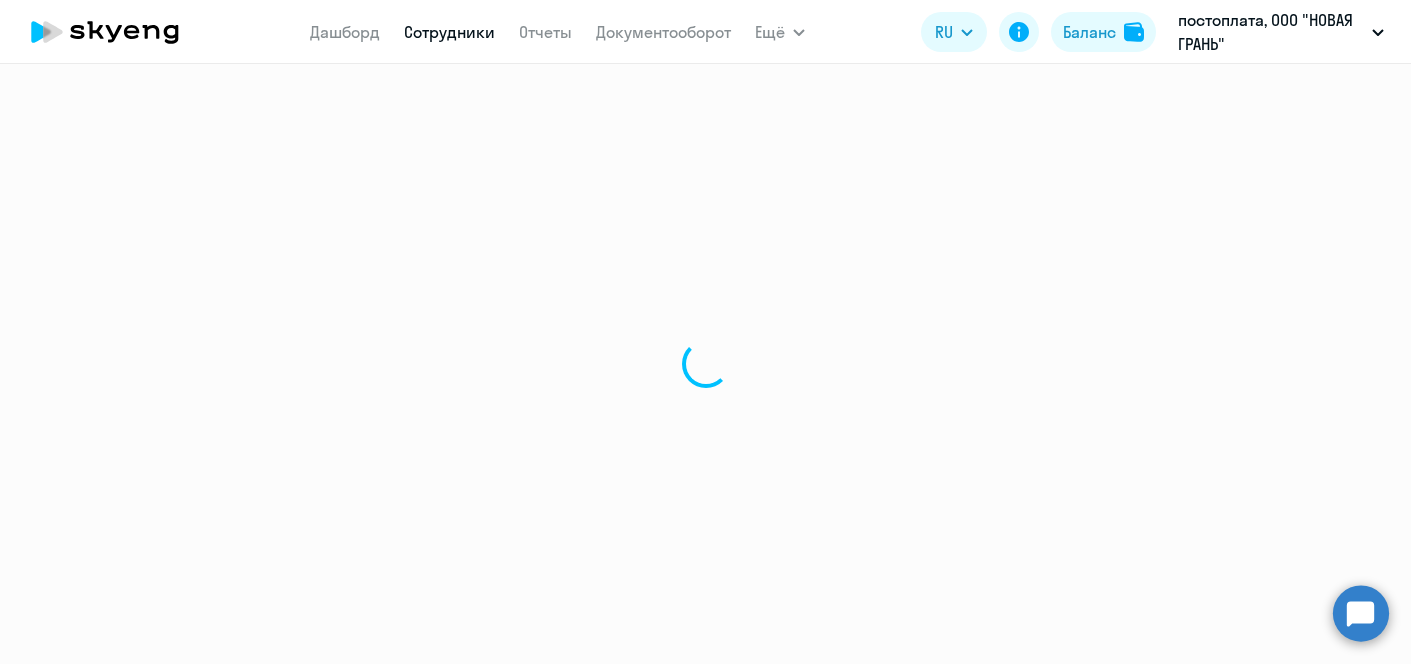 select on "30" 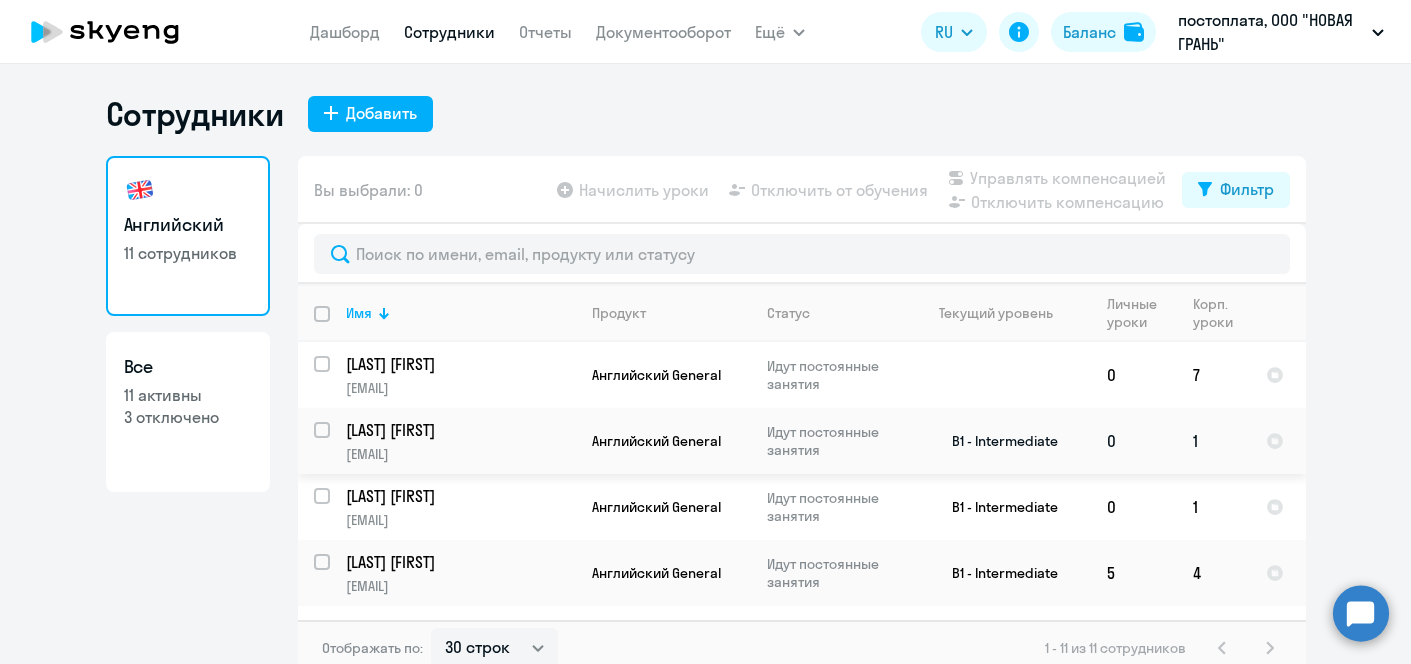 click at bounding box center [334, 442] 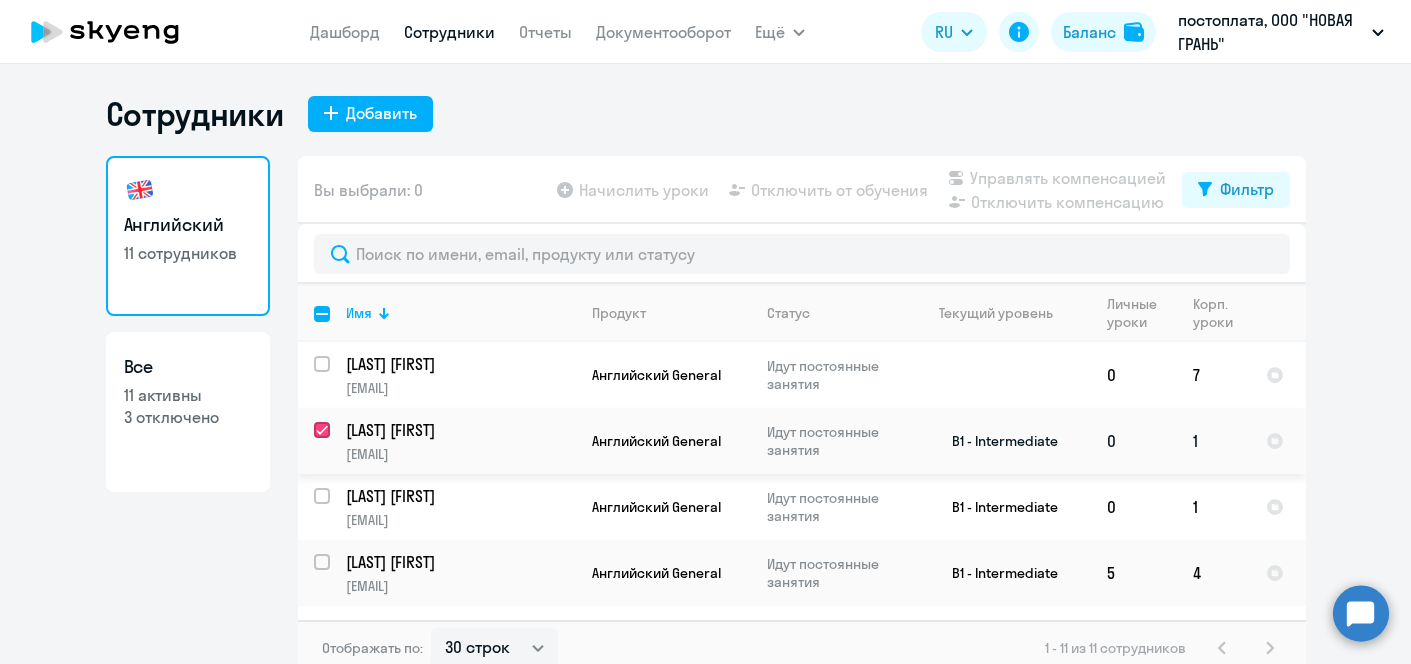 checkbox on "true" 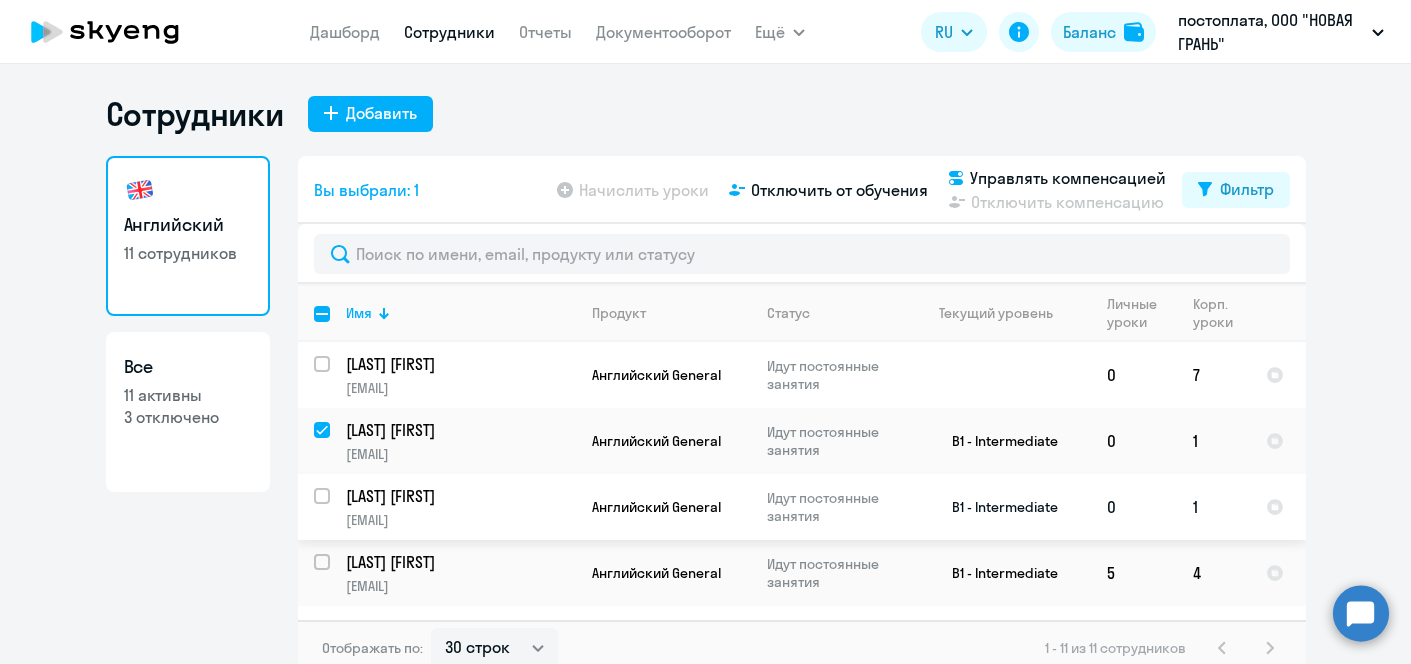 click at bounding box center (334, 508) 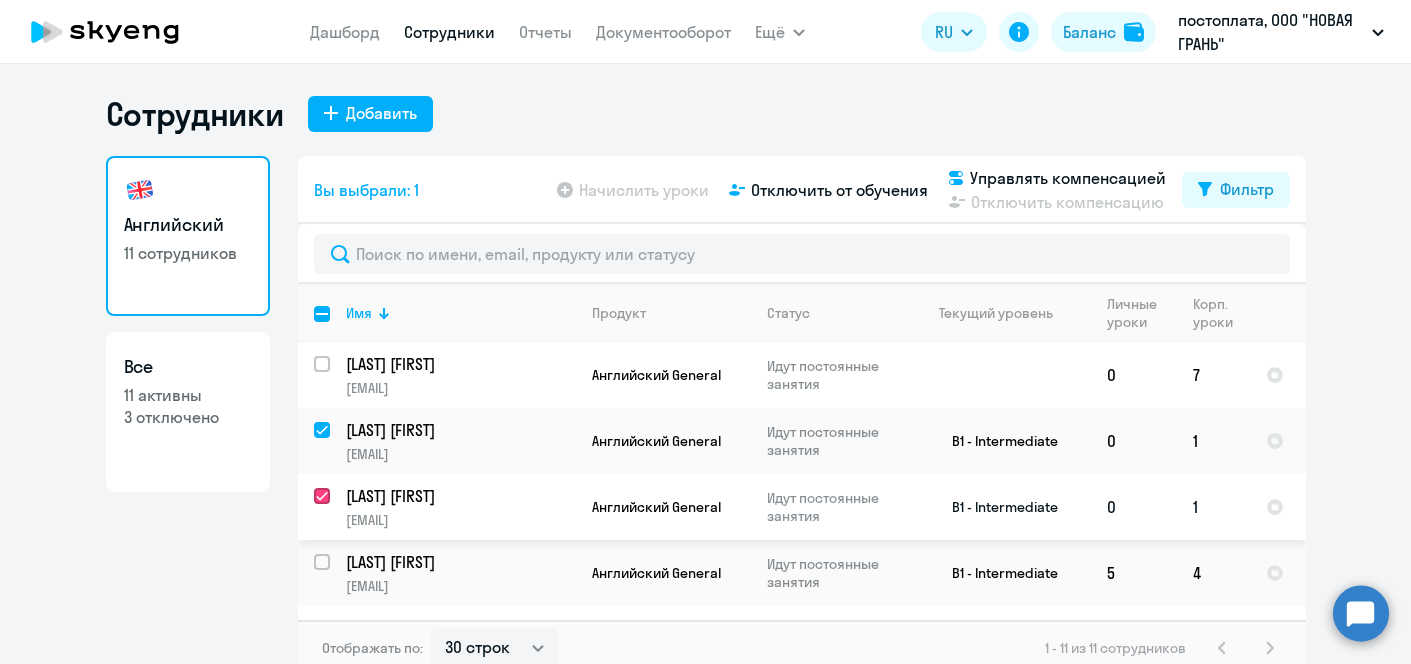 checkbox on "true" 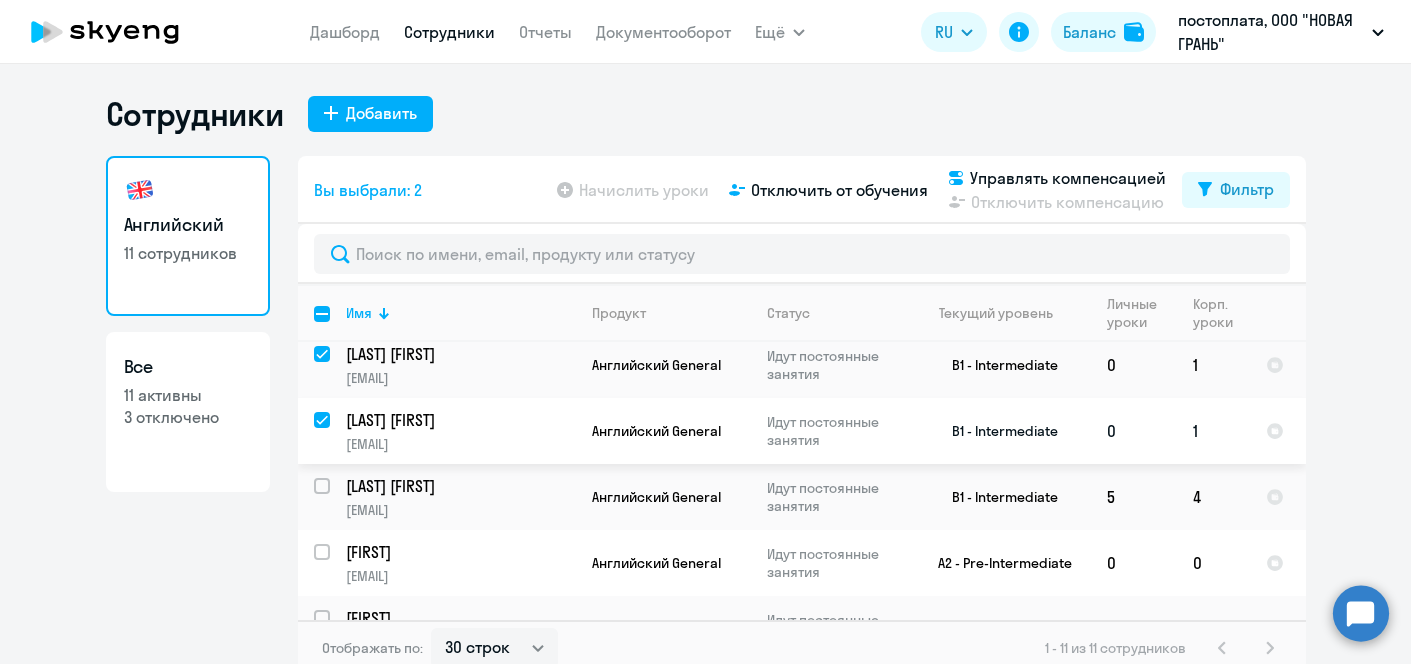 scroll, scrollTop: 108, scrollLeft: 0, axis: vertical 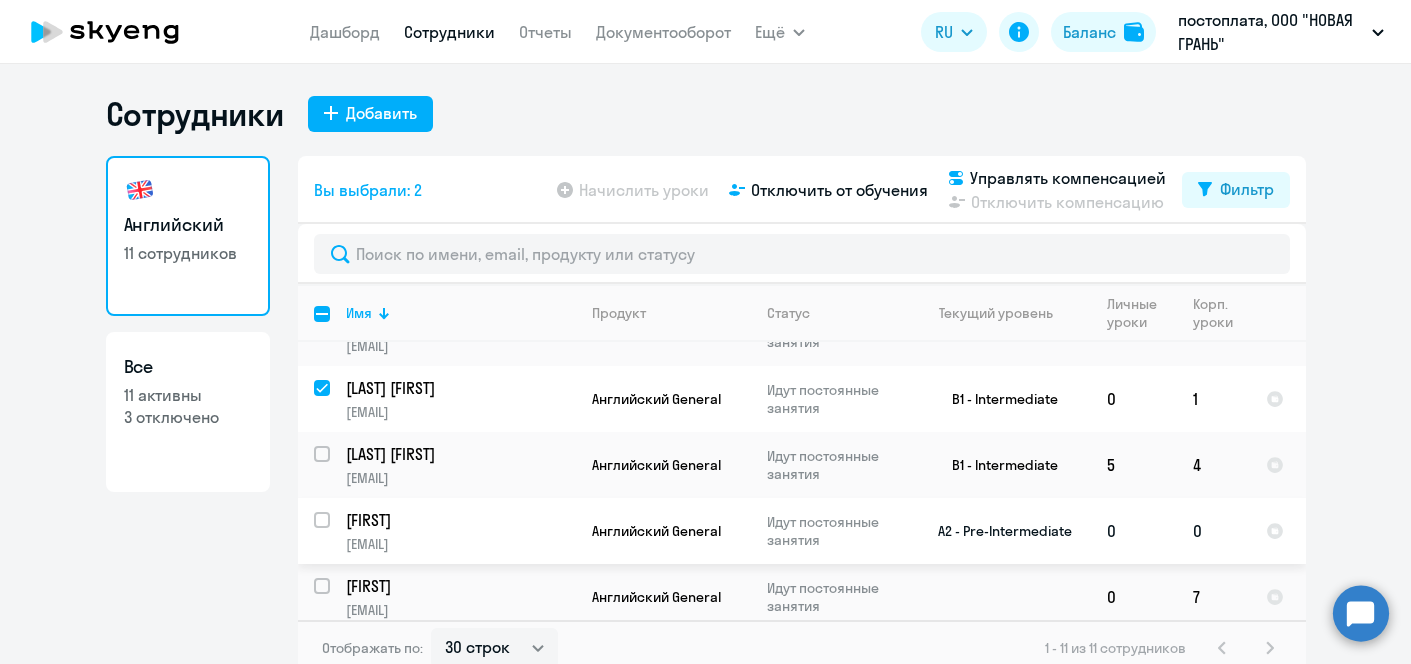 click at bounding box center (334, 532) 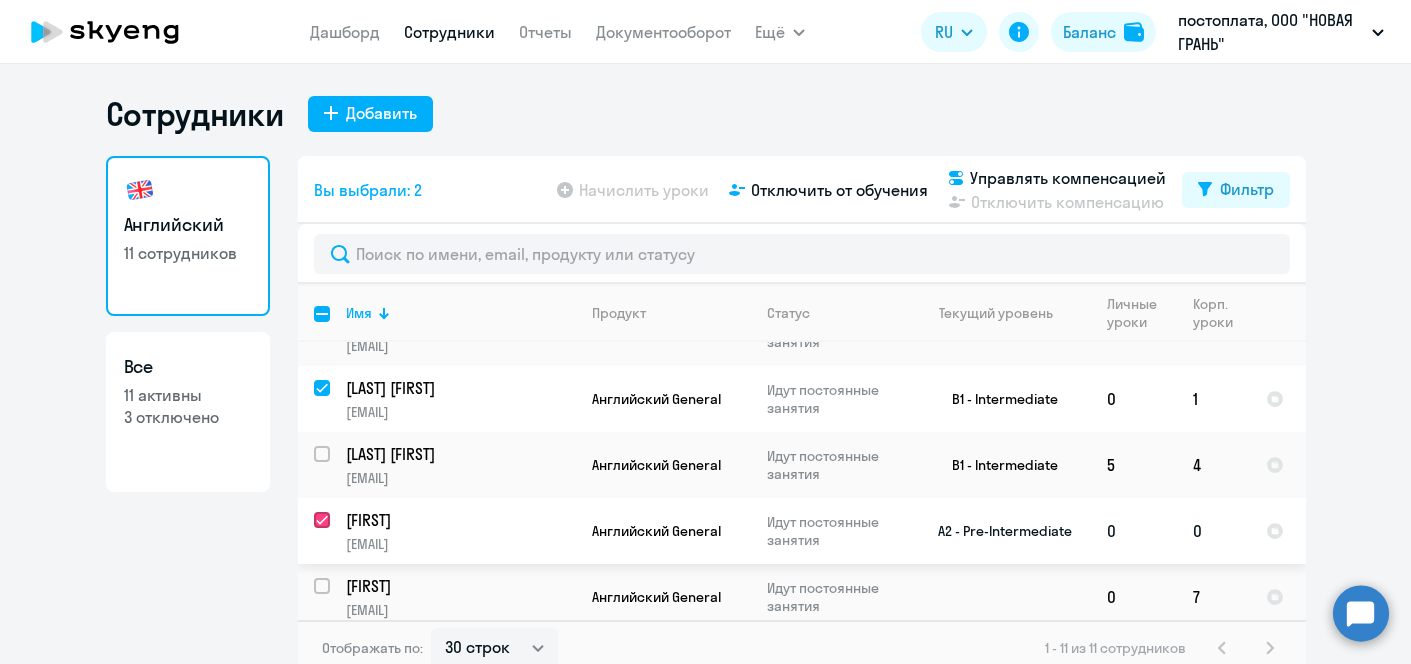 checkbox on "true" 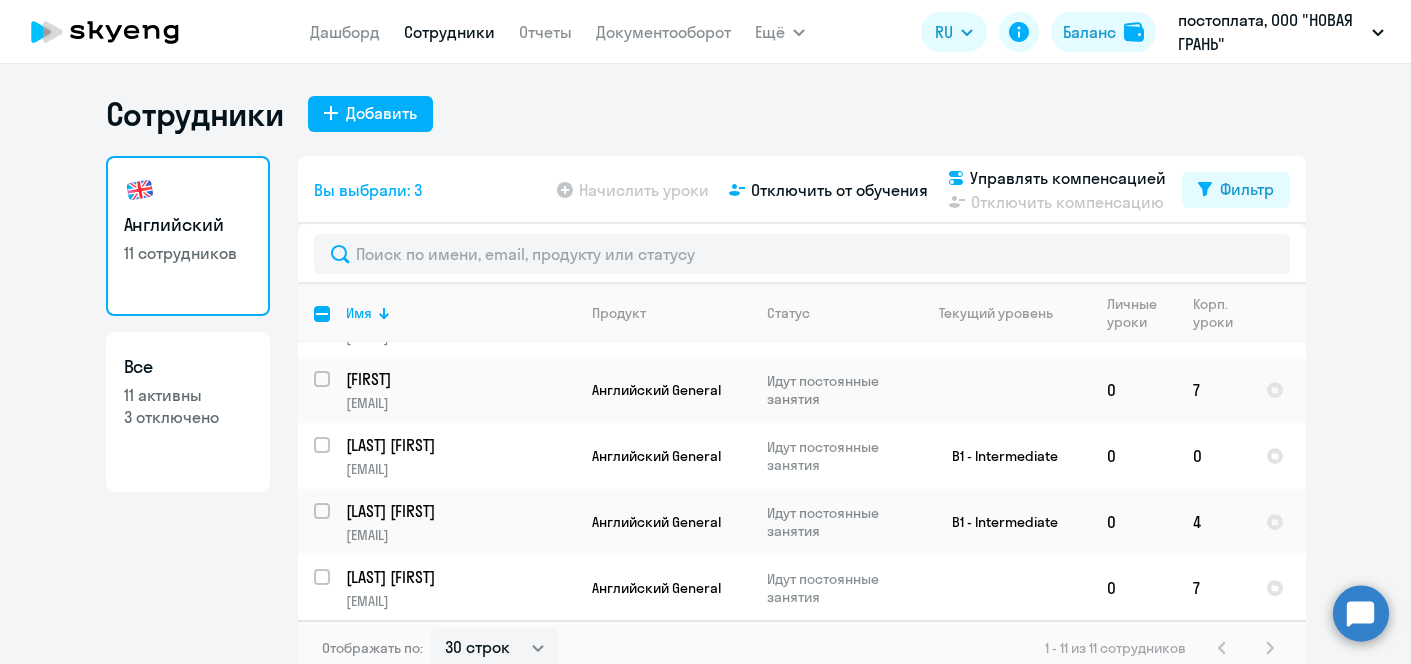 scroll, scrollTop: 354, scrollLeft: 0, axis: vertical 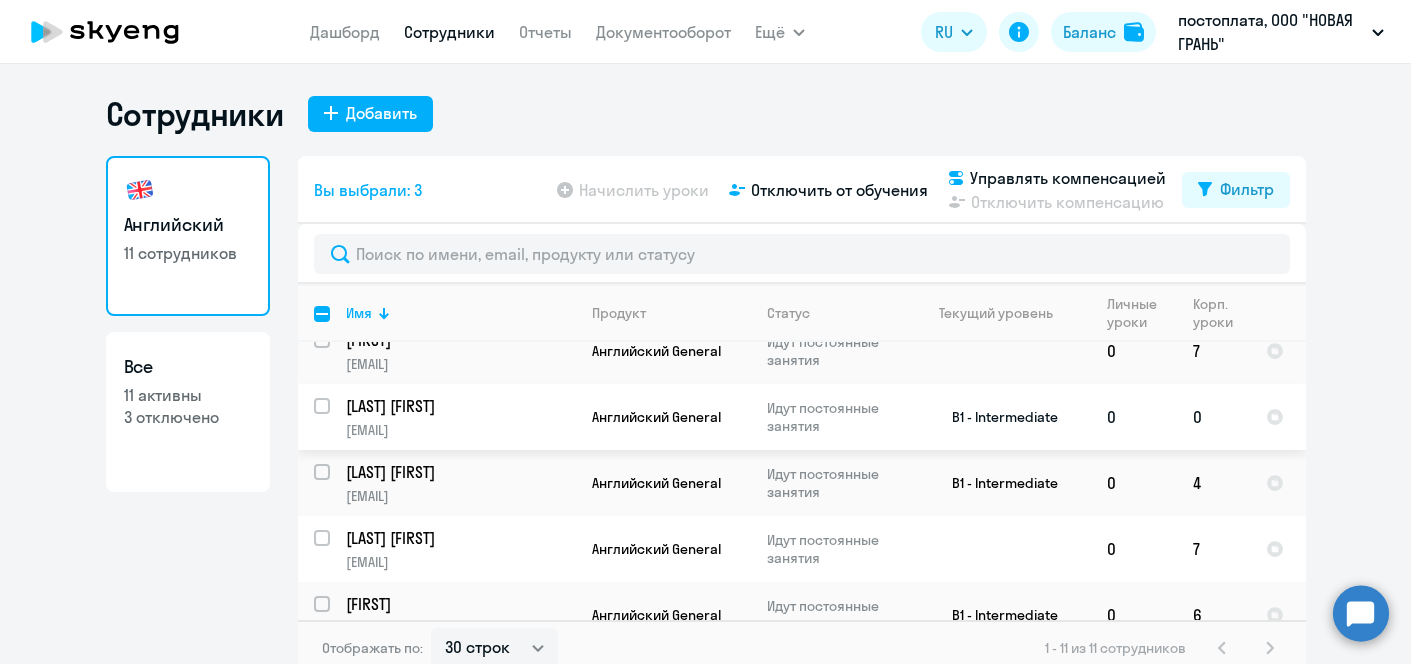 click at bounding box center [334, 418] 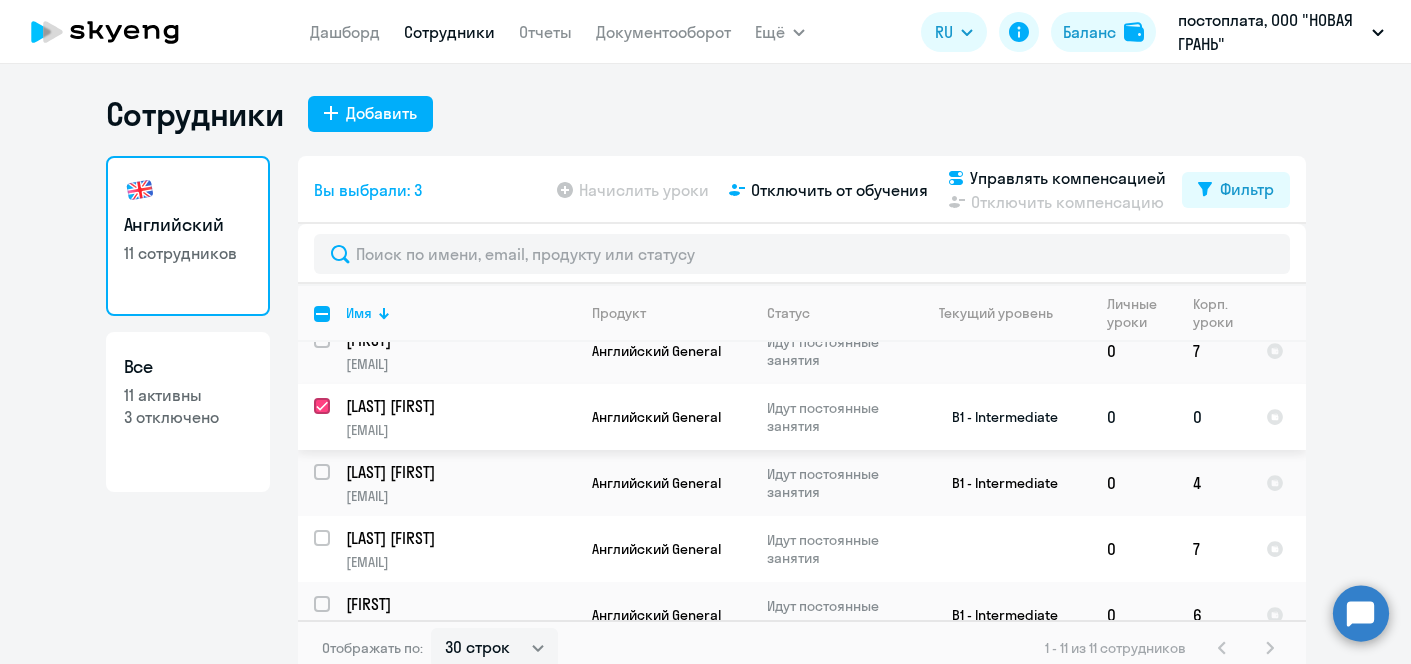 checkbox on "true" 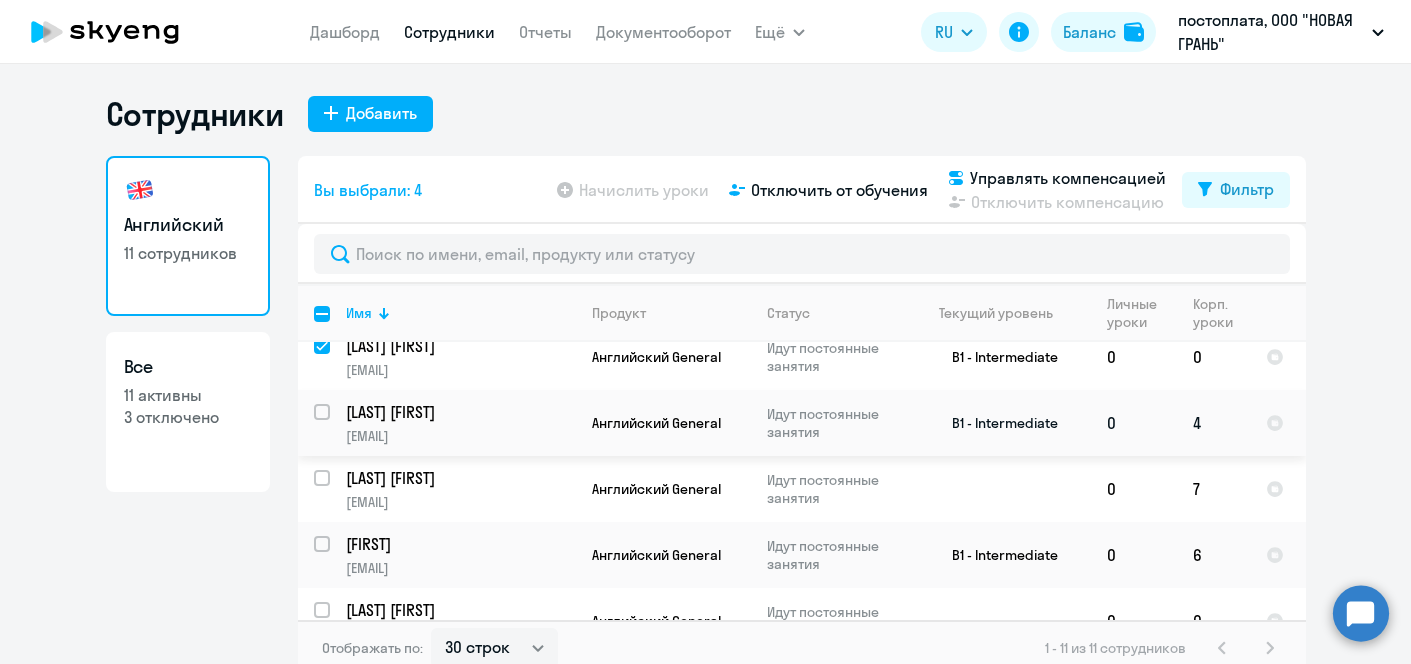 scroll, scrollTop: 442, scrollLeft: 0, axis: vertical 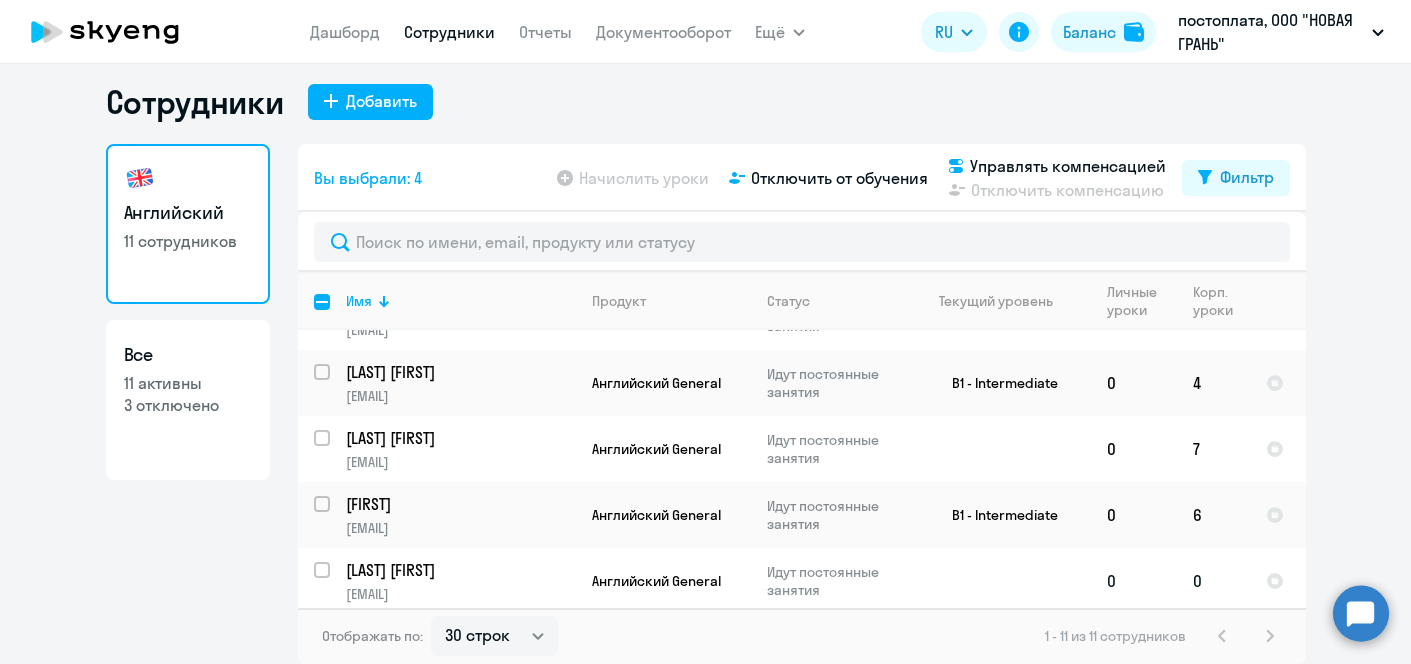 click at bounding box center (334, 582) 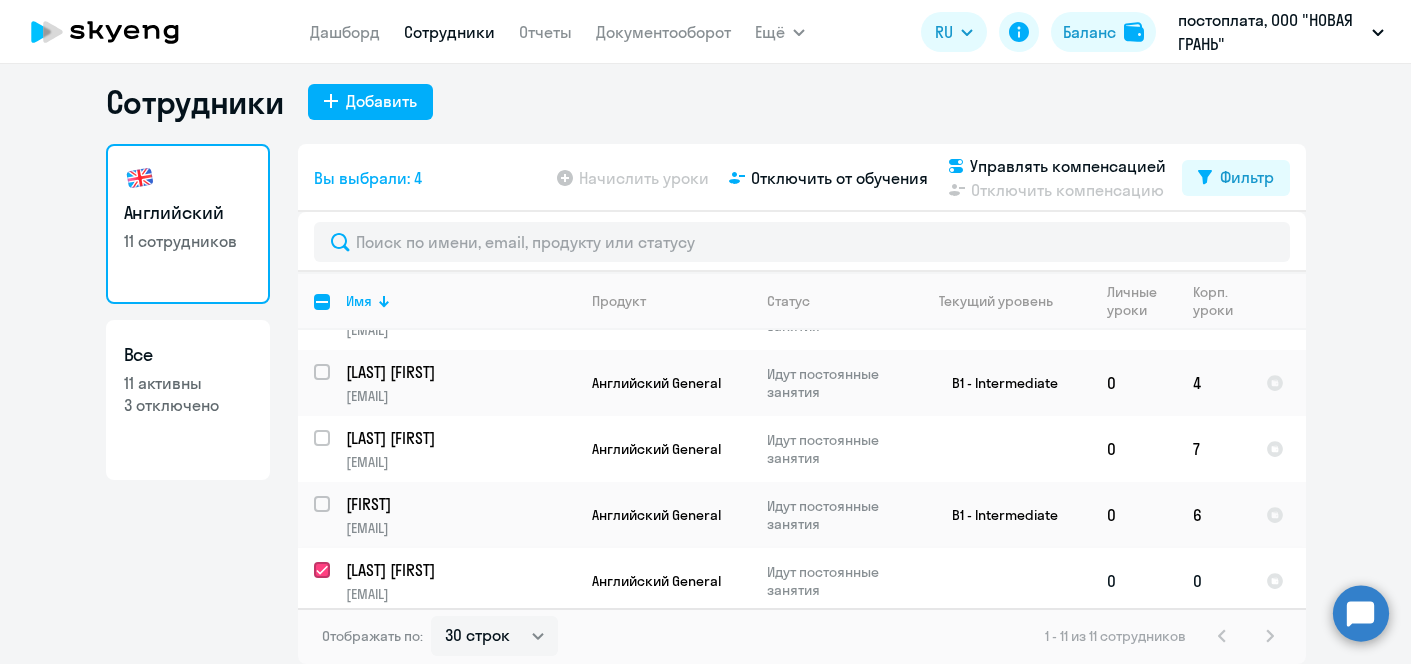 checkbox on "true" 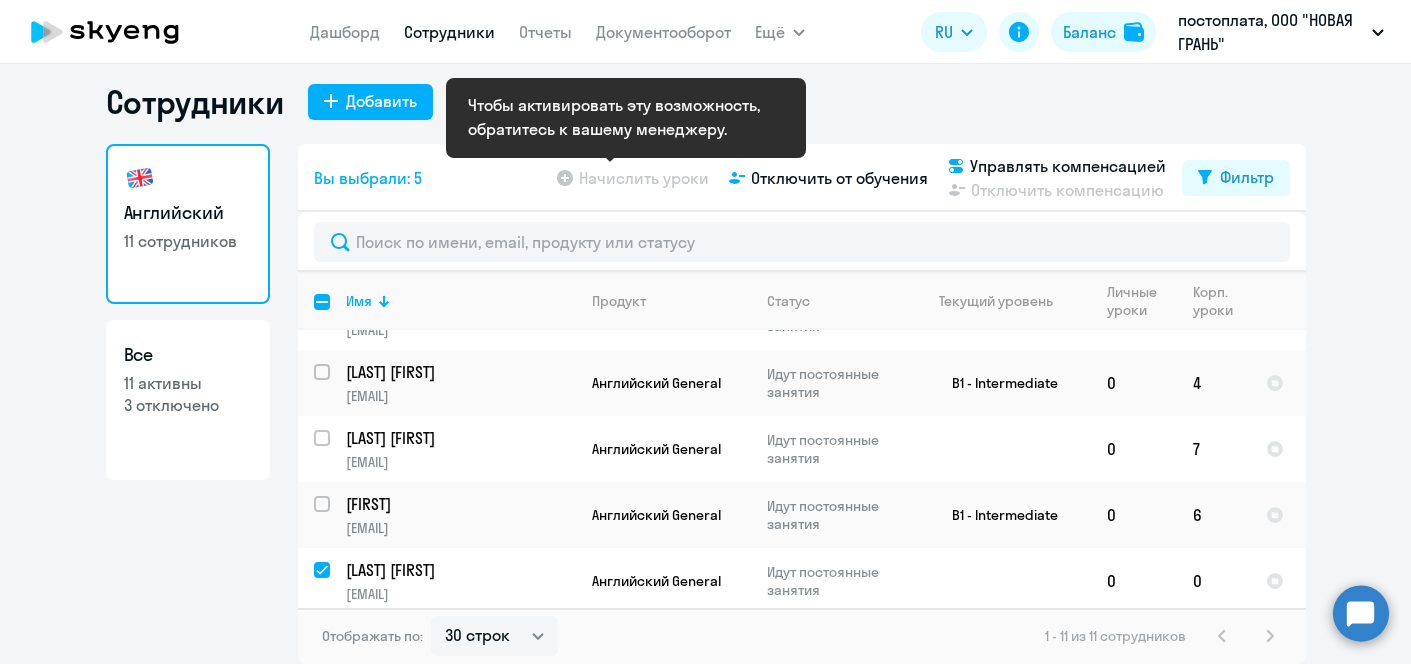 click on "Начислить уроки" 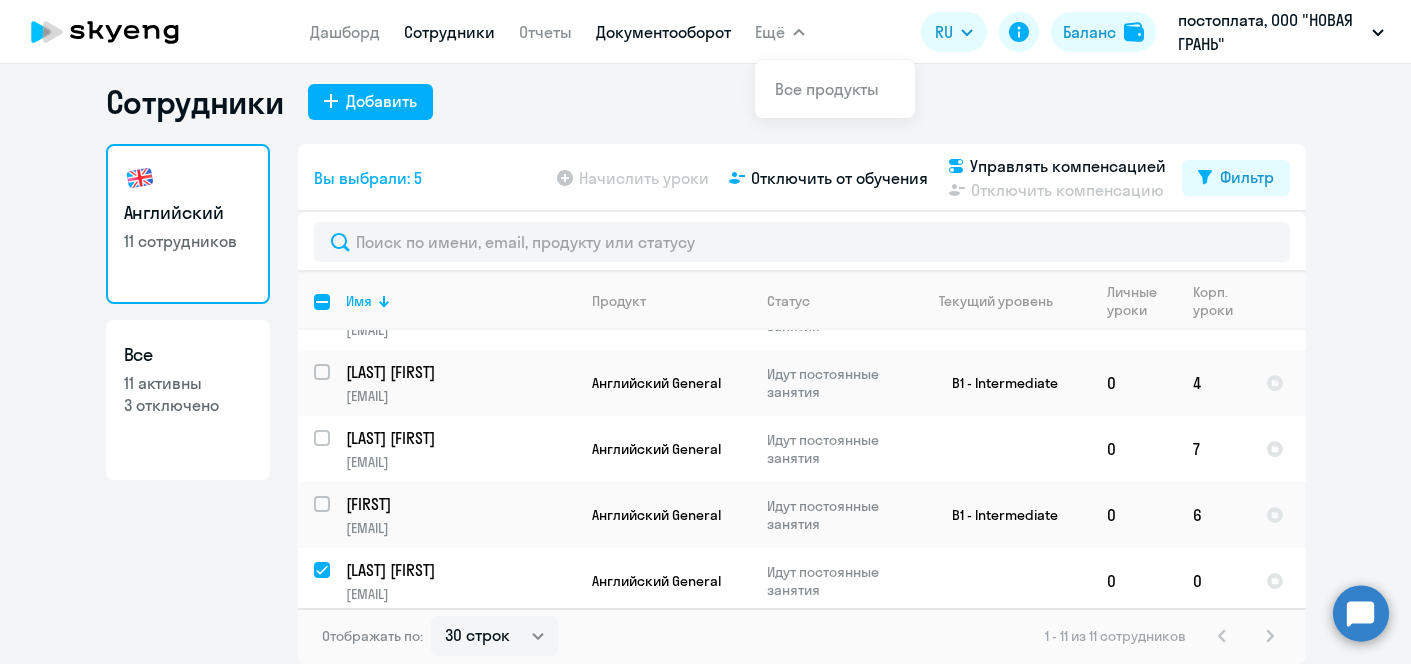 click on "Документооборот" at bounding box center [663, 32] 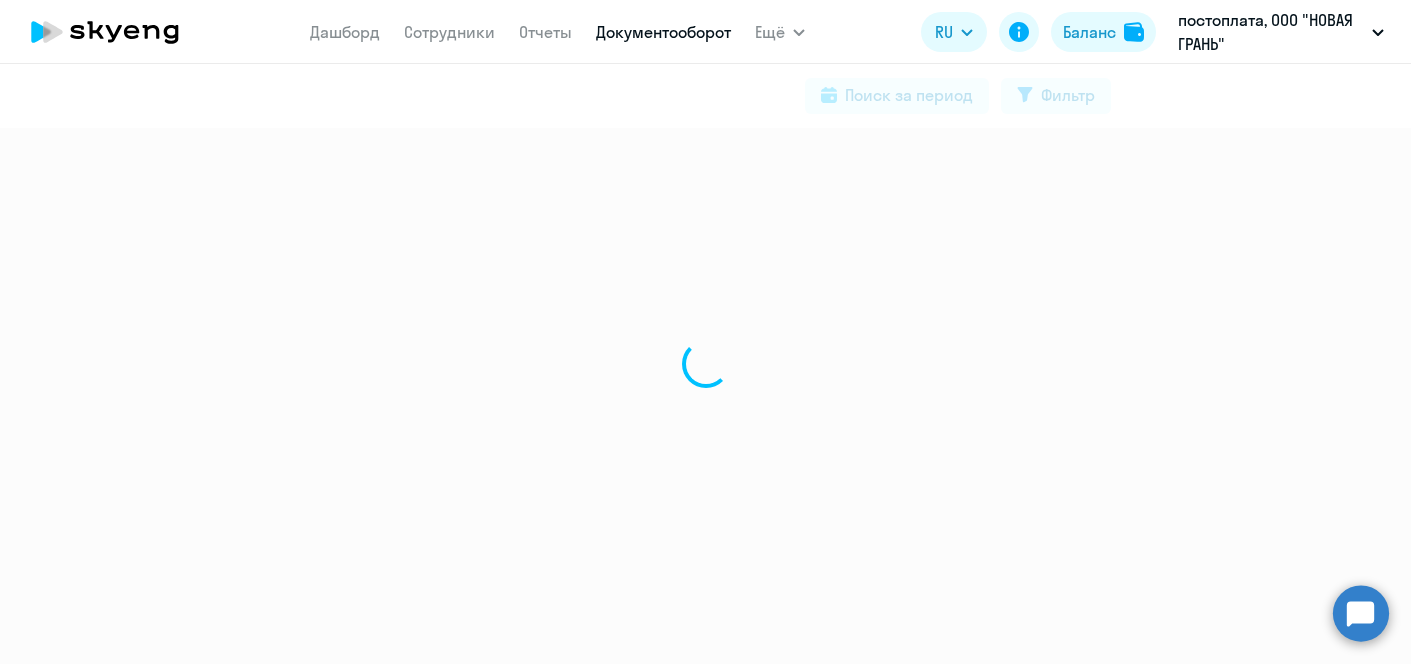 scroll, scrollTop: 0, scrollLeft: 0, axis: both 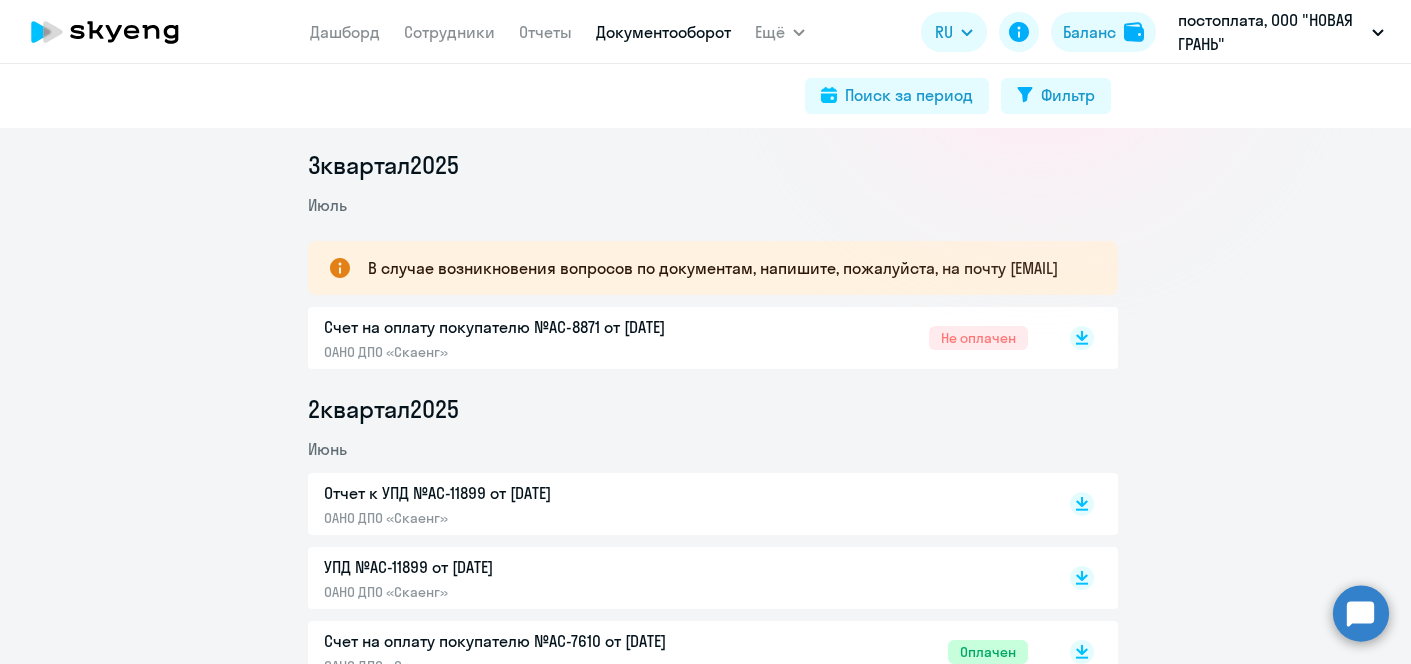 click on "Счет на оплату покупателю №AC-8871 от [DATE] ОАНО ДПО «Скаенг»" 